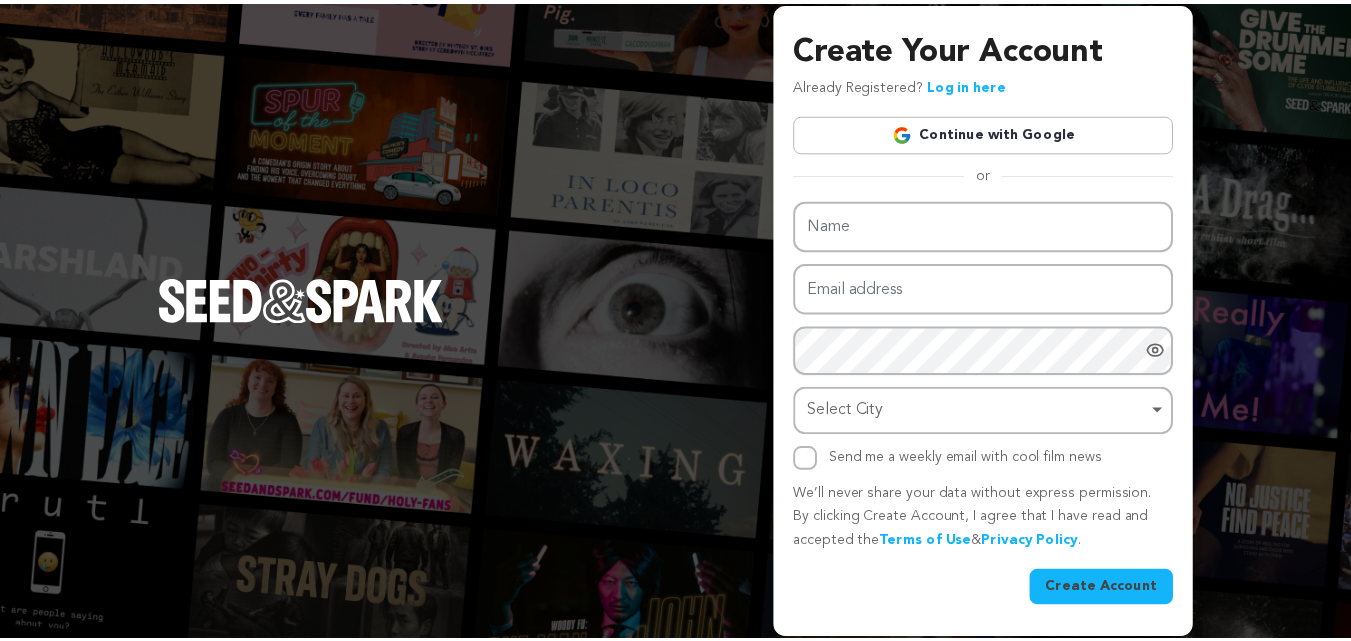 scroll, scrollTop: 0, scrollLeft: 0, axis: both 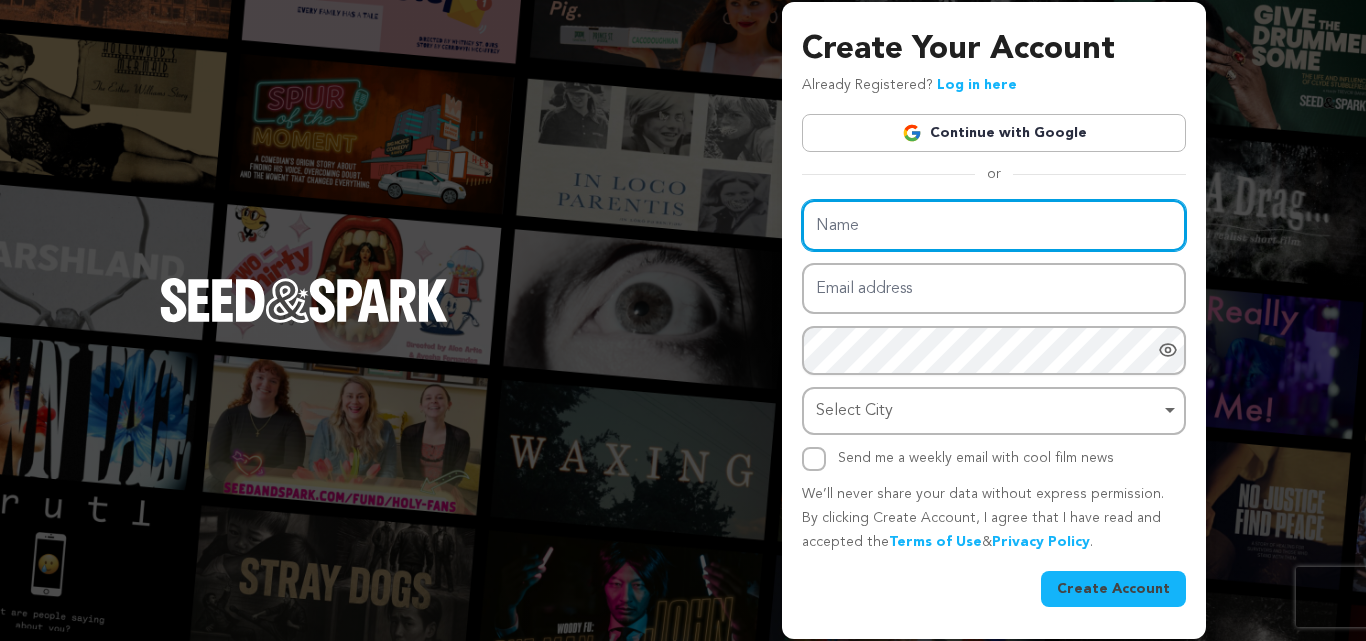click on "Name" at bounding box center (994, 225) 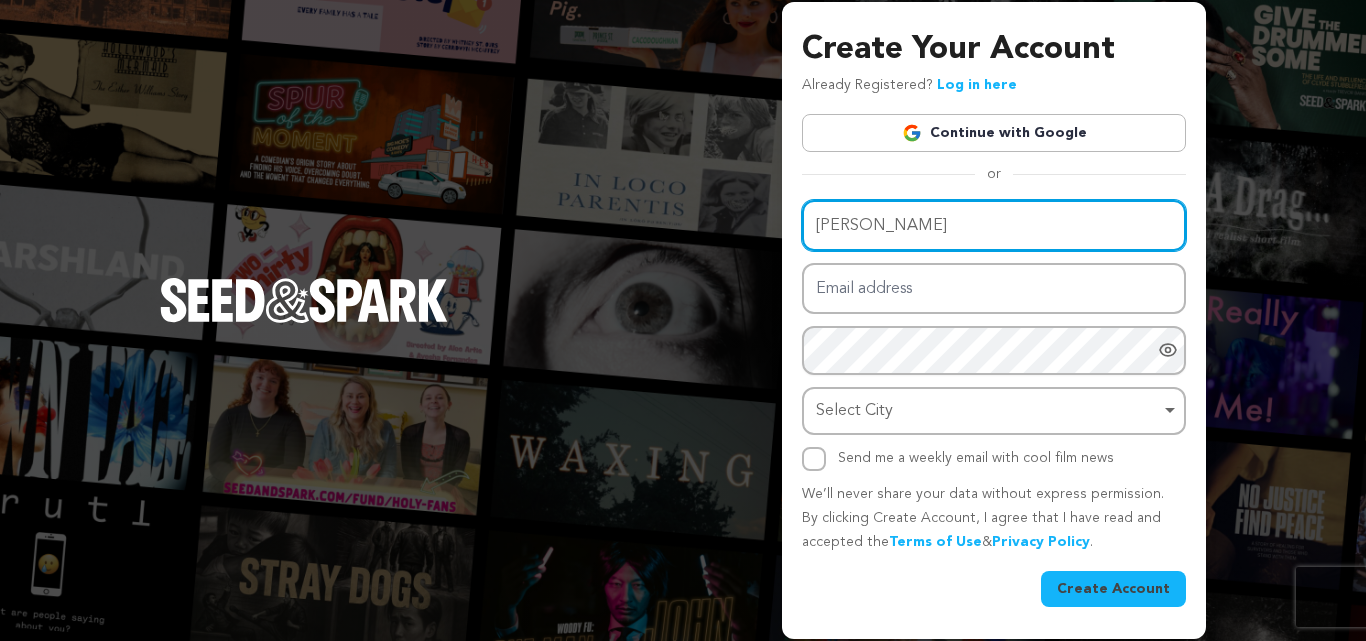 type on "Sav Rodgers" 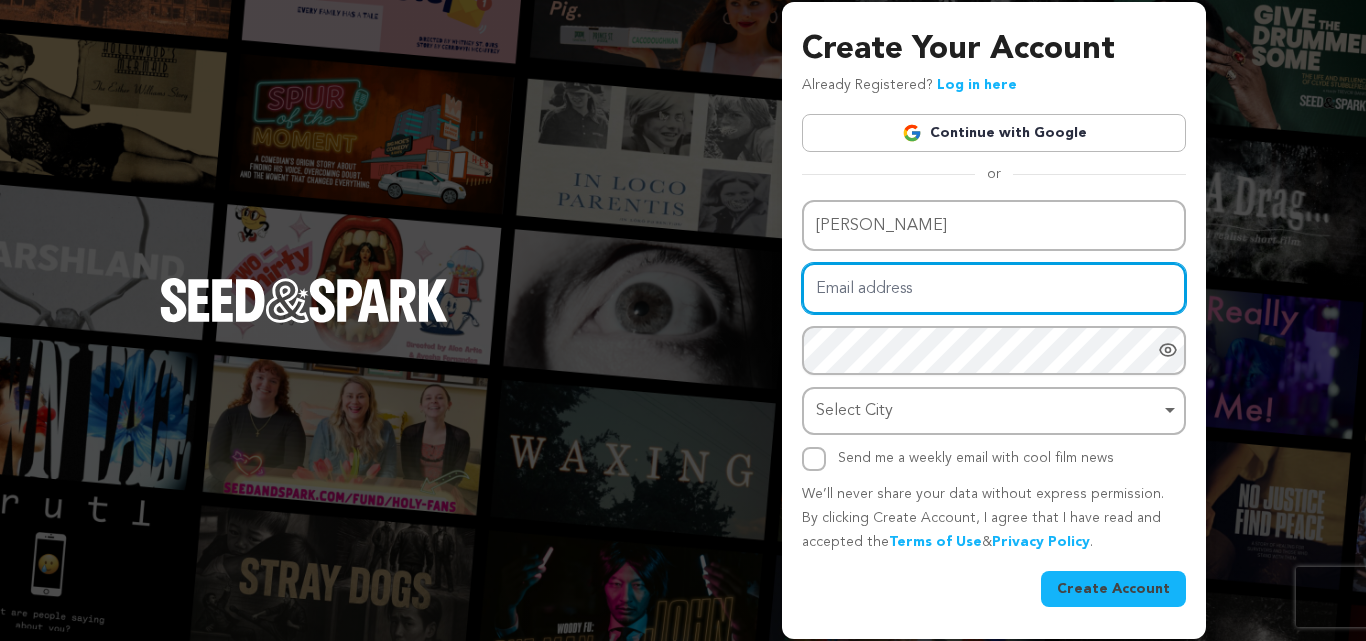 click on "Email address" at bounding box center [994, 288] 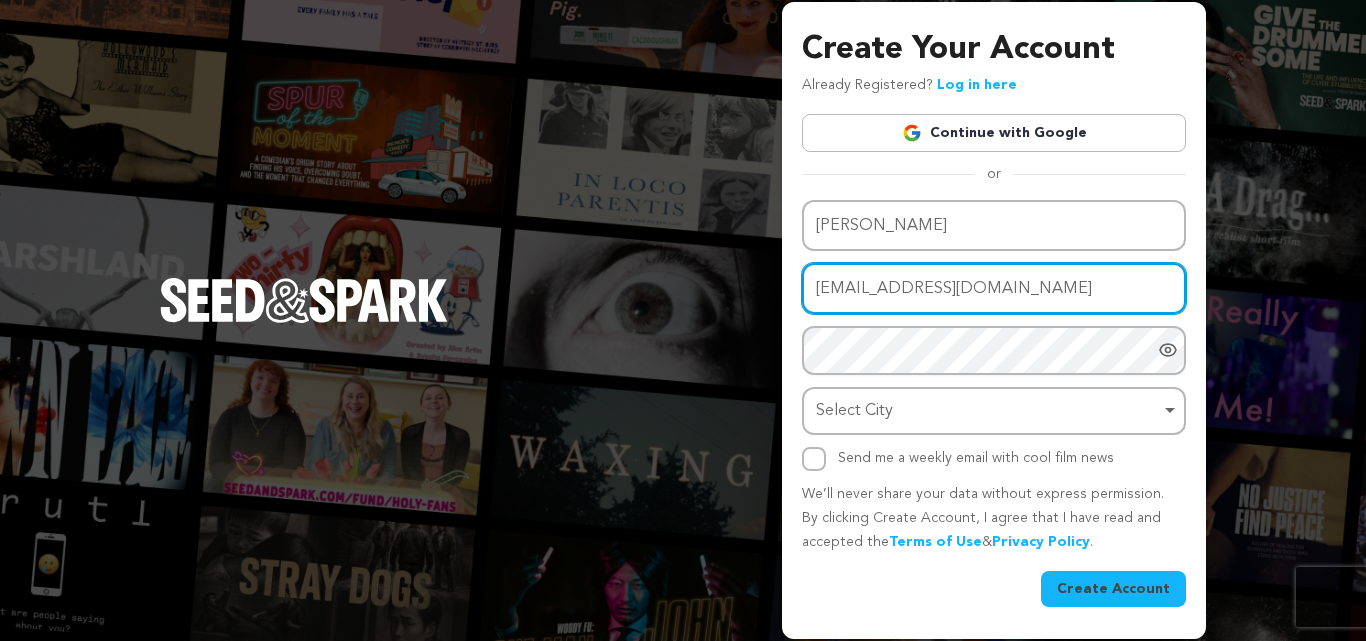 type on "[EMAIL_ADDRESS][DOMAIN_NAME]" 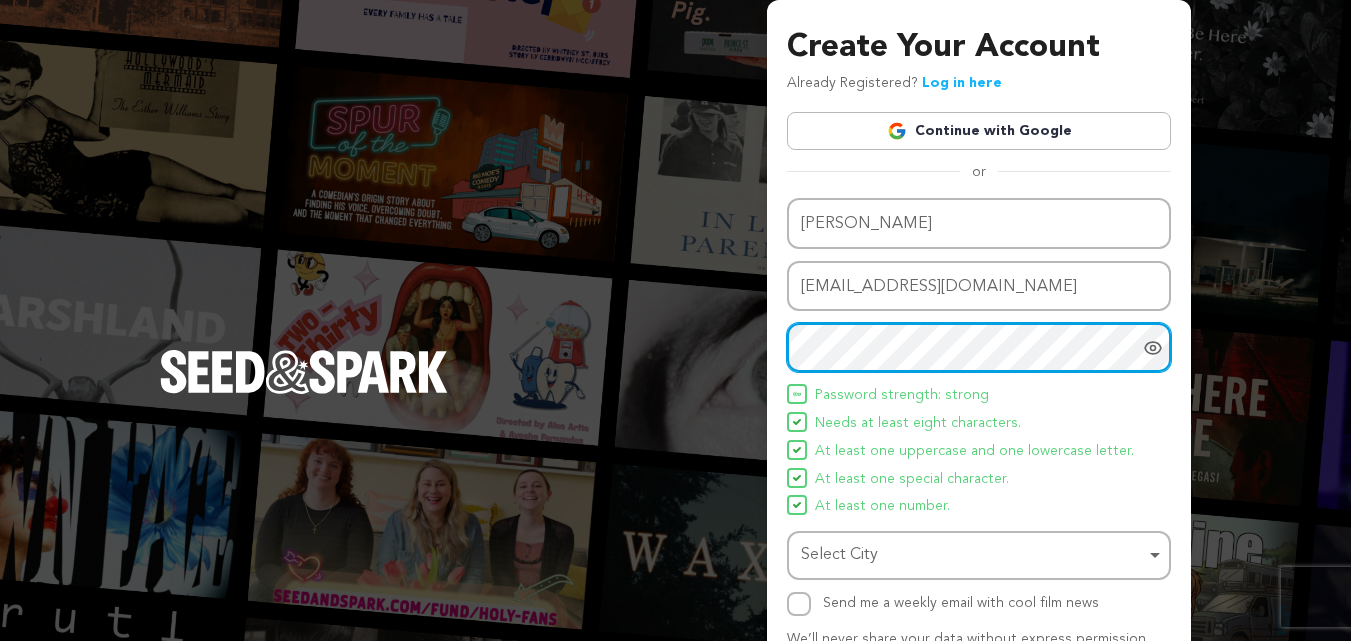scroll, scrollTop: 142, scrollLeft: 0, axis: vertical 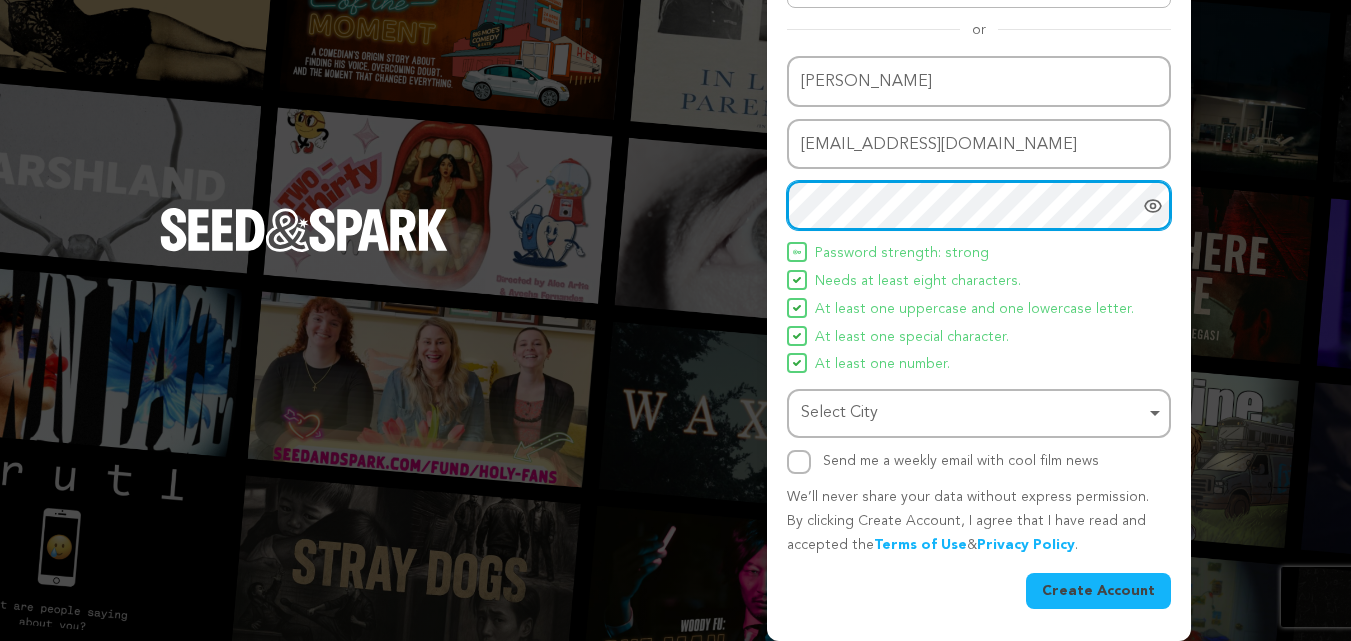 click on "Select City  Select City Remove item" at bounding box center [979, 413] 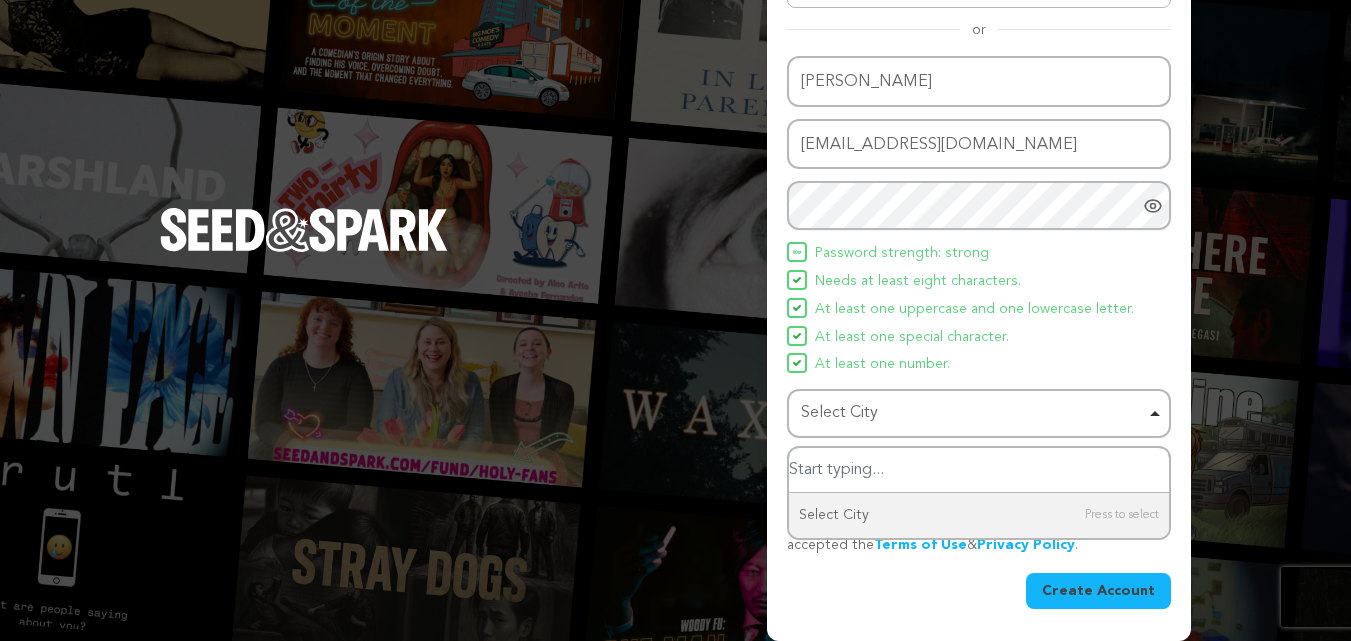 click on "Select City Remove item" at bounding box center (973, 413) 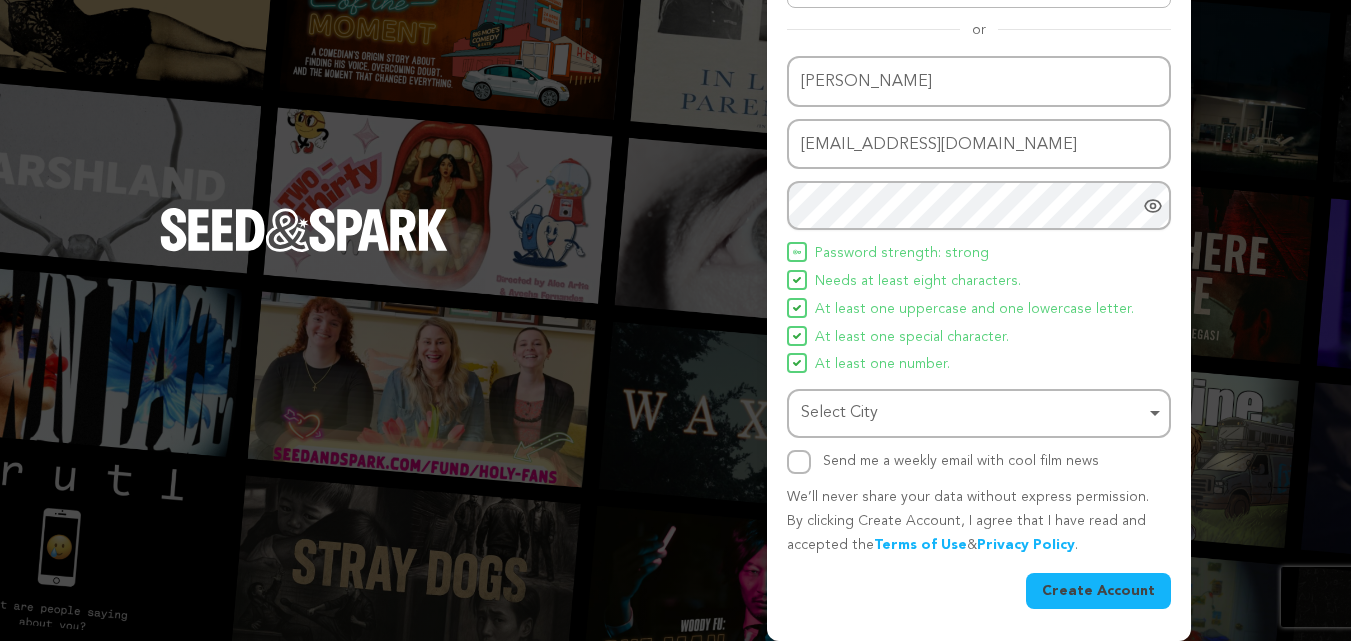 click on "Select City Remove item" at bounding box center [973, 413] 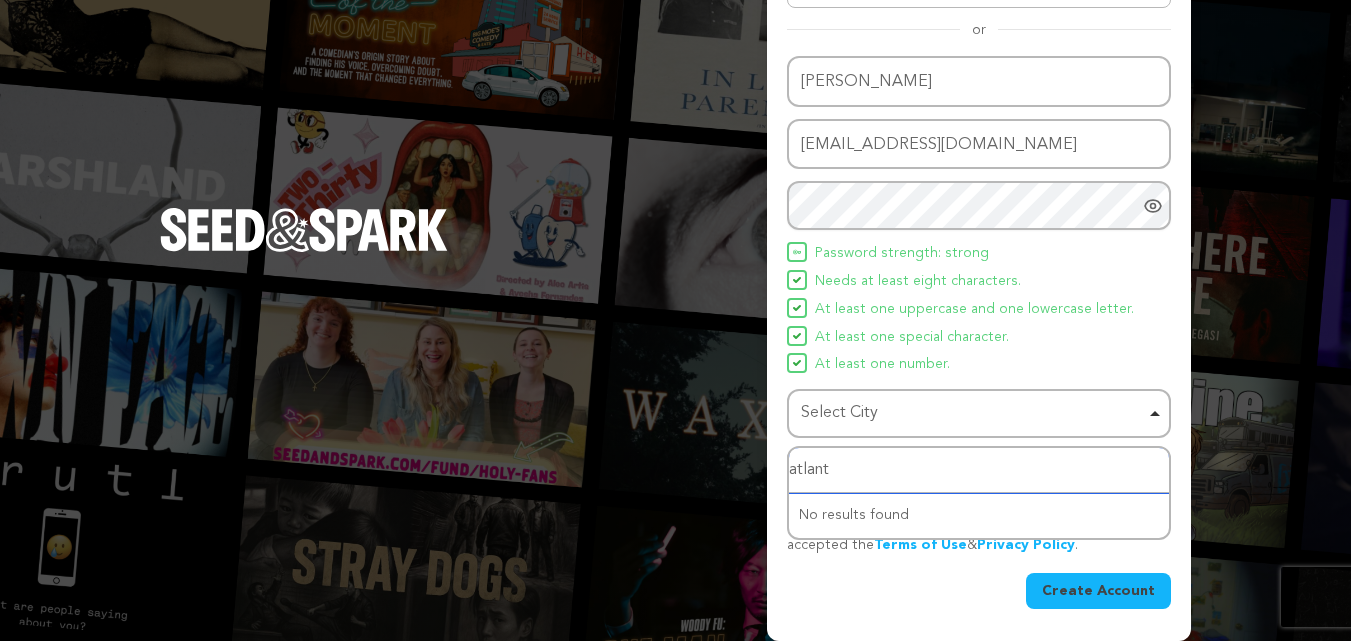 type on "atlanta" 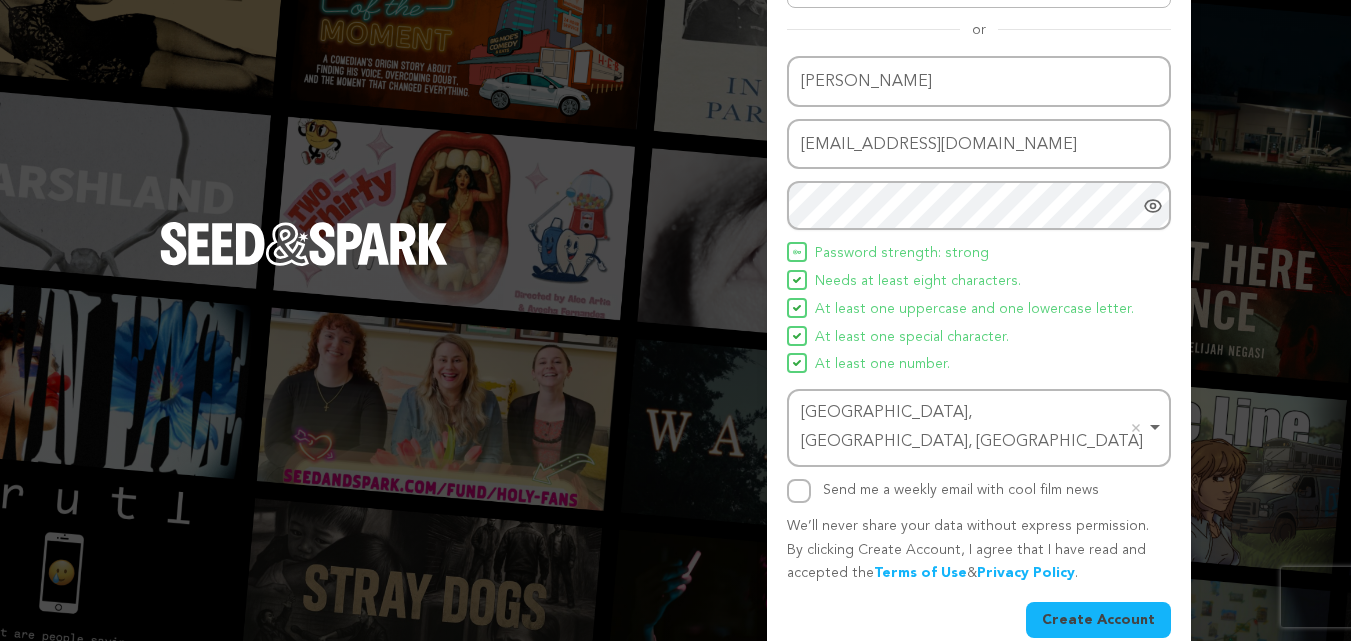 type 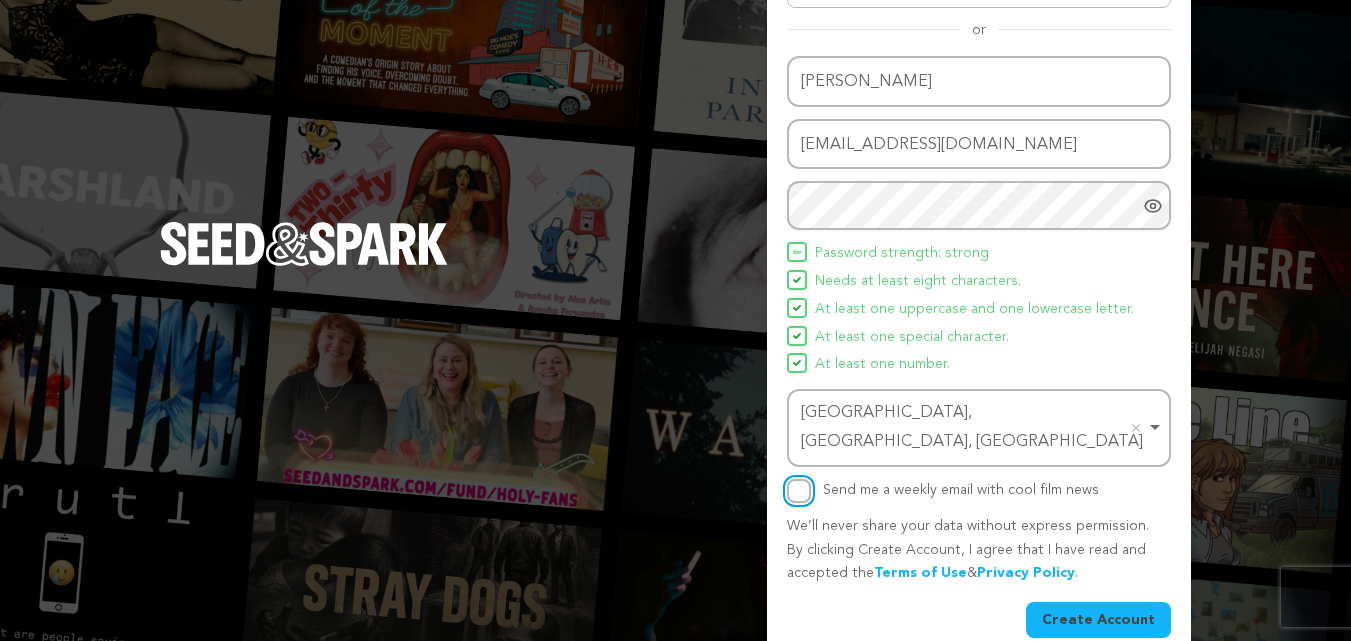 click on "Send me a weekly email with cool film news" at bounding box center (799, 491) 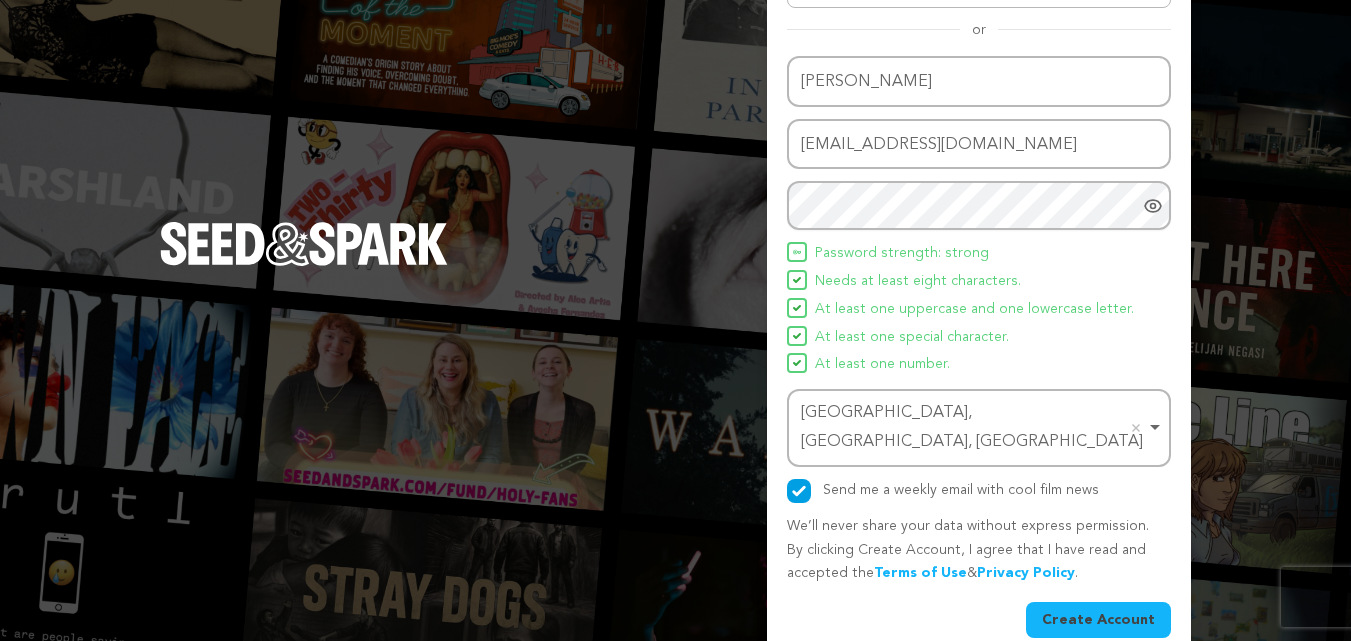 click on "Create Account" at bounding box center (1098, 620) 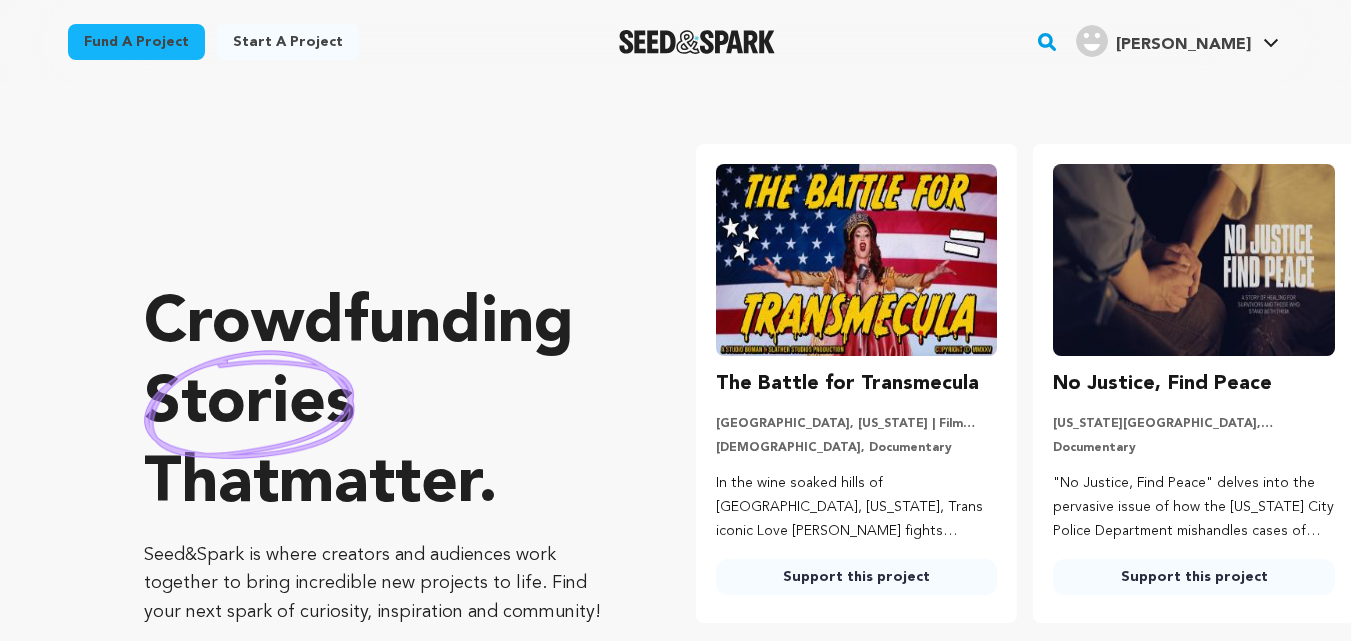scroll, scrollTop: 0, scrollLeft: 0, axis: both 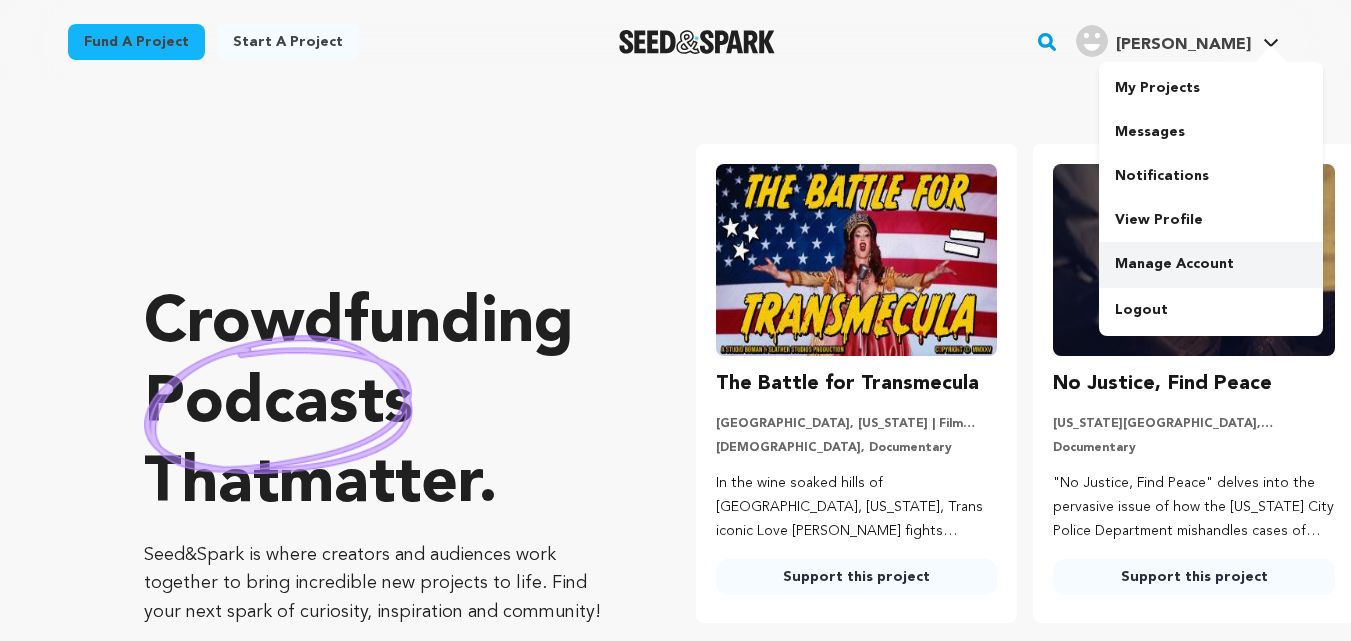 click on "Manage Account" at bounding box center [1211, 264] 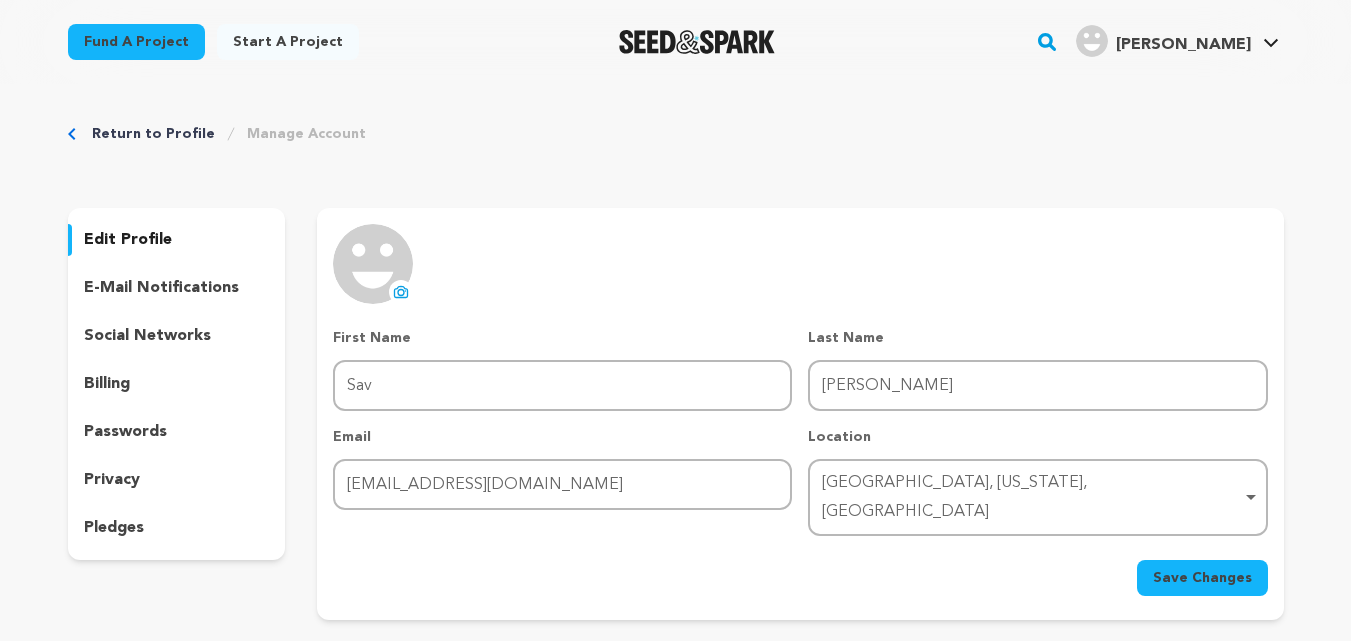 scroll, scrollTop: 0, scrollLeft: 0, axis: both 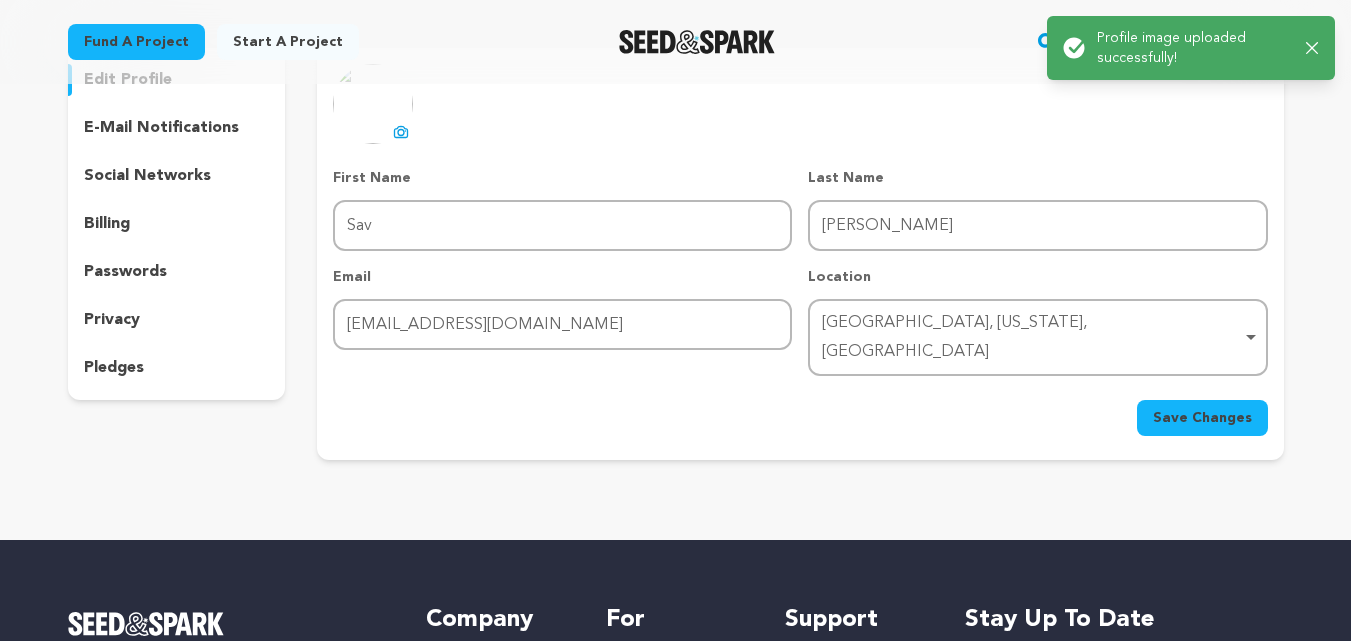 click on "Save Changes" at bounding box center (1202, 418) 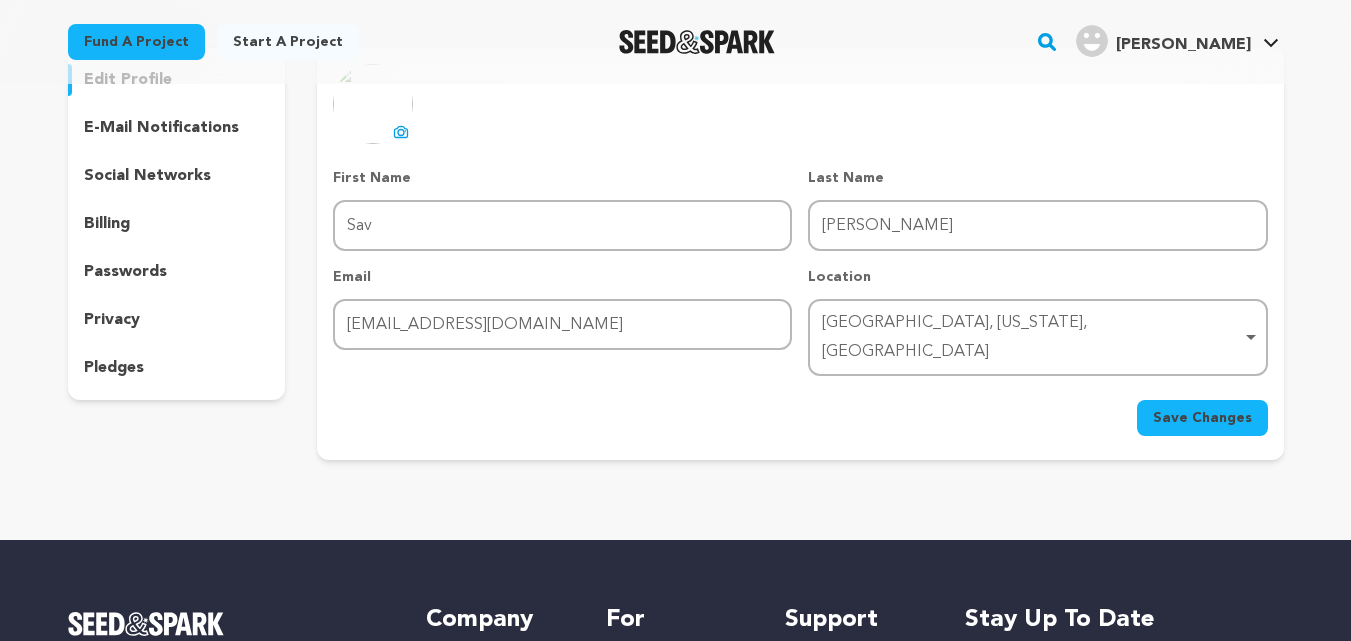 click on "Fund a project" at bounding box center (136, 42) 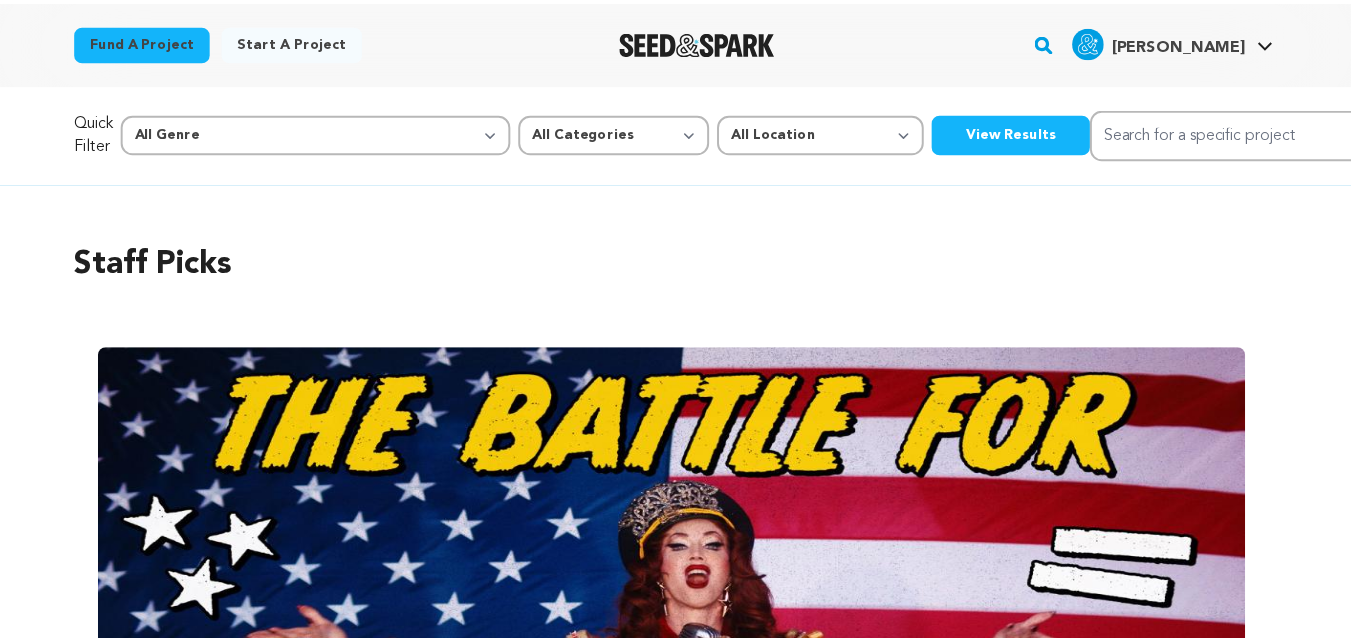 scroll, scrollTop: 0, scrollLeft: 0, axis: both 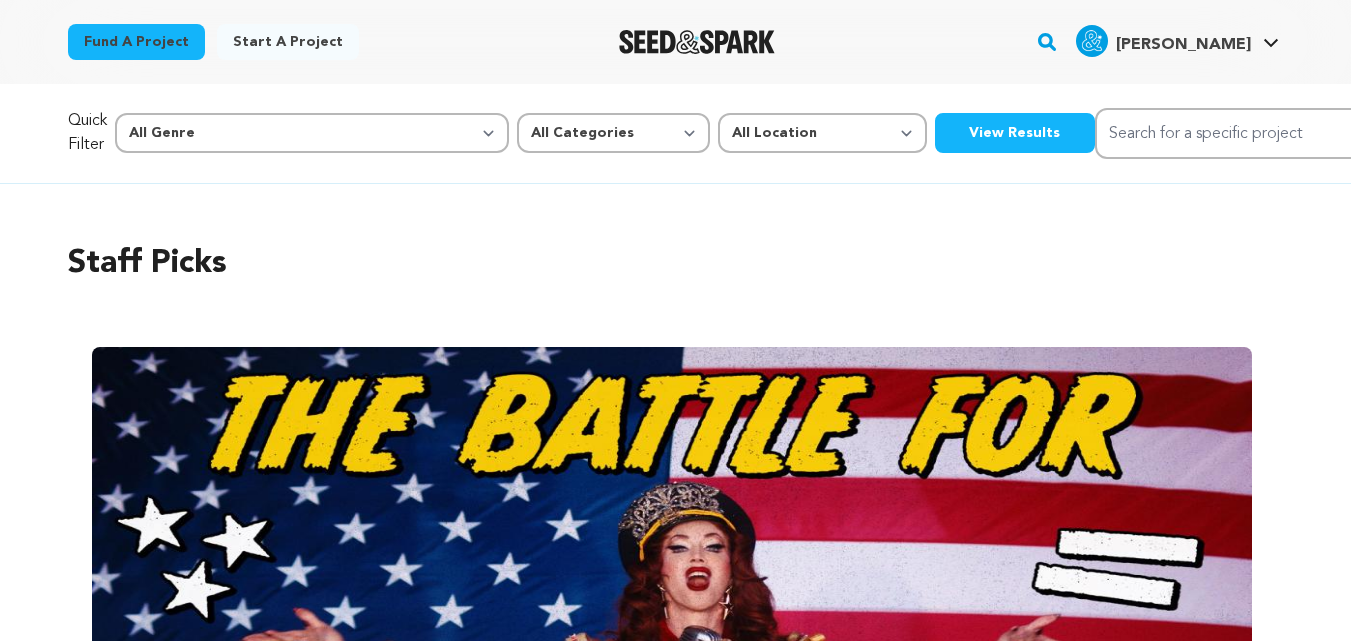 click on "View Results" at bounding box center (1015, 133) 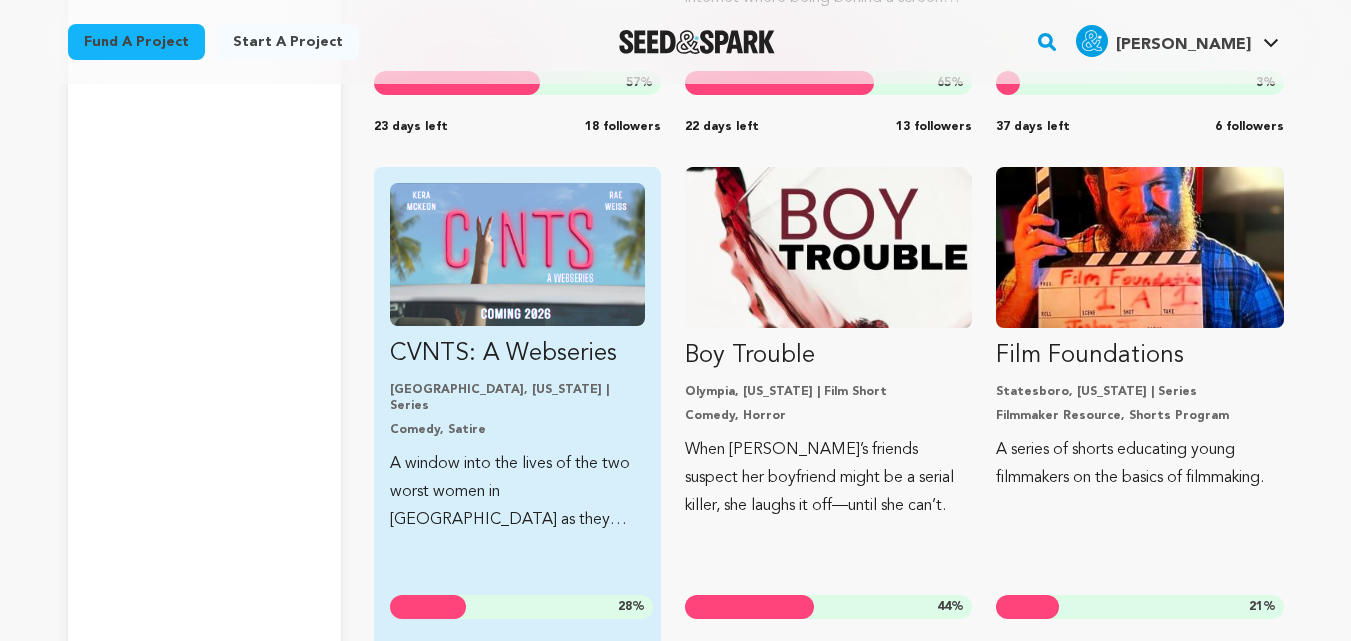 scroll, scrollTop: 7606, scrollLeft: 0, axis: vertical 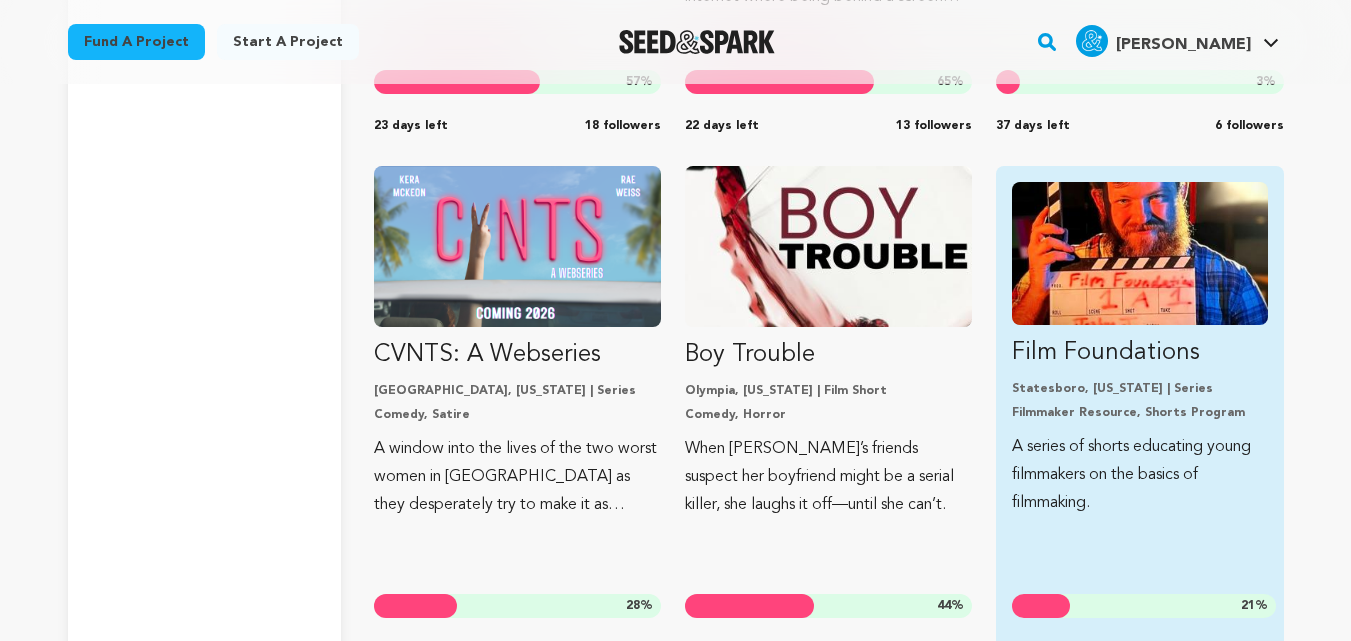 drag, startPoint x: 1076, startPoint y: 349, endPoint x: 1109, endPoint y: 374, distance: 41.400482 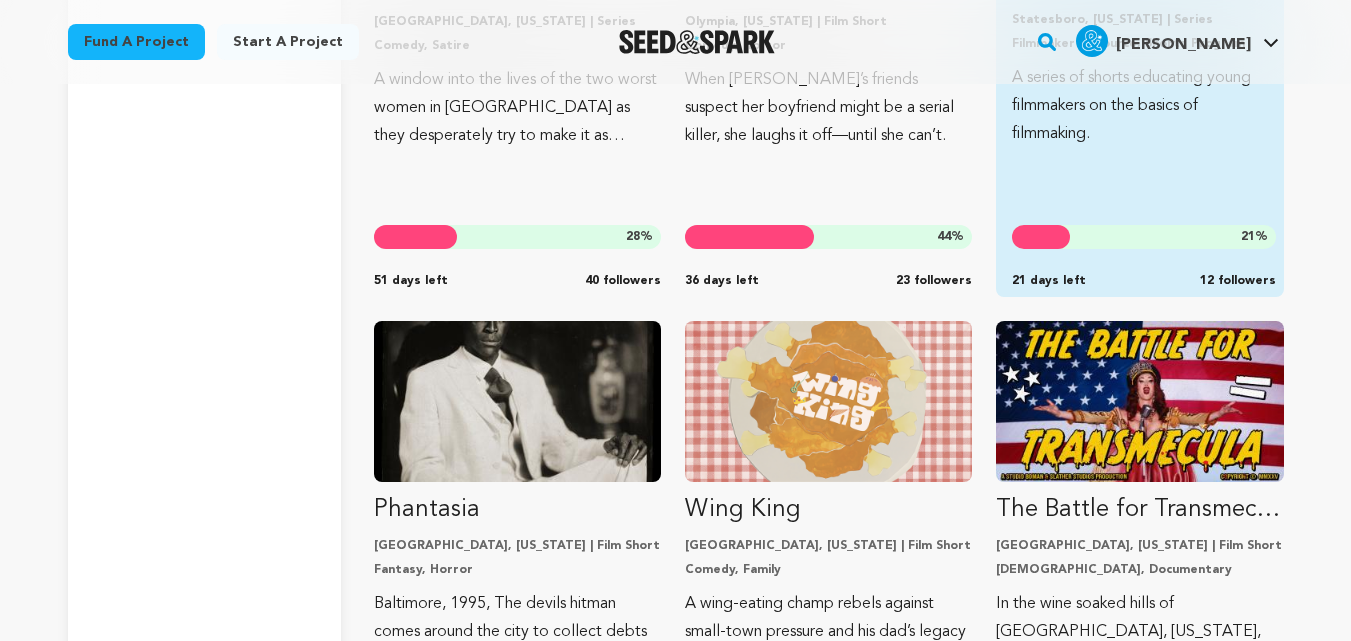 scroll, scrollTop: 7981, scrollLeft: 0, axis: vertical 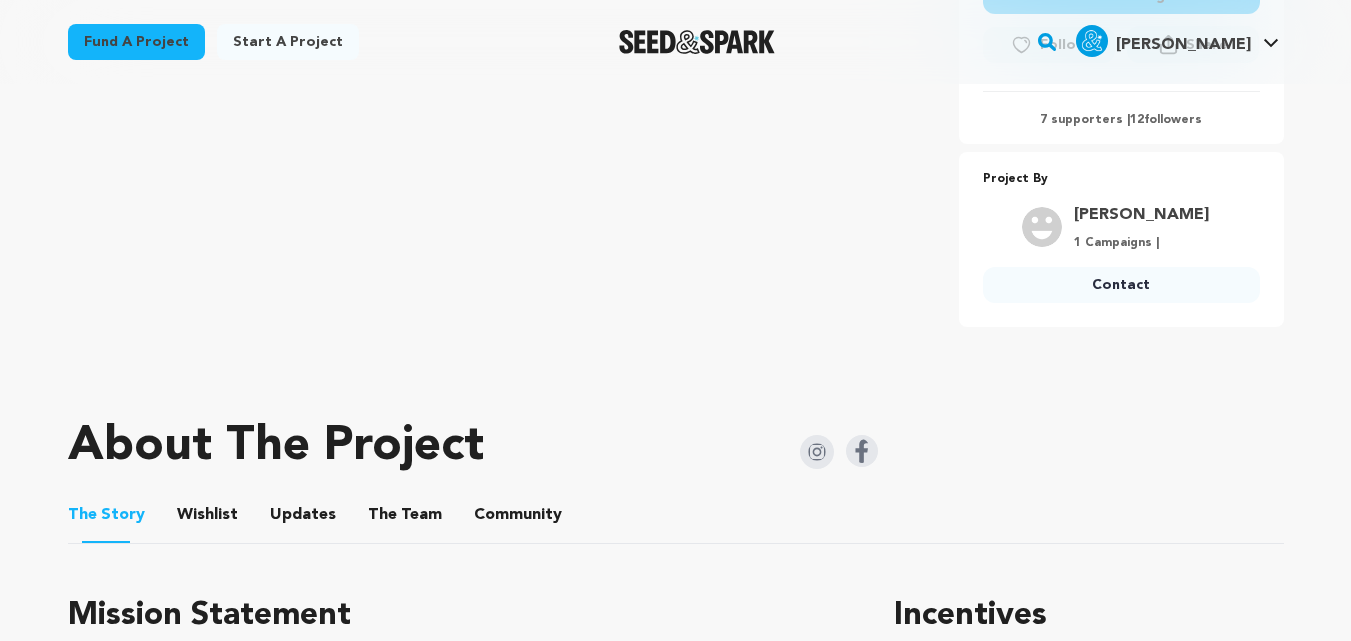 click on "Contact" at bounding box center (1121, 285) 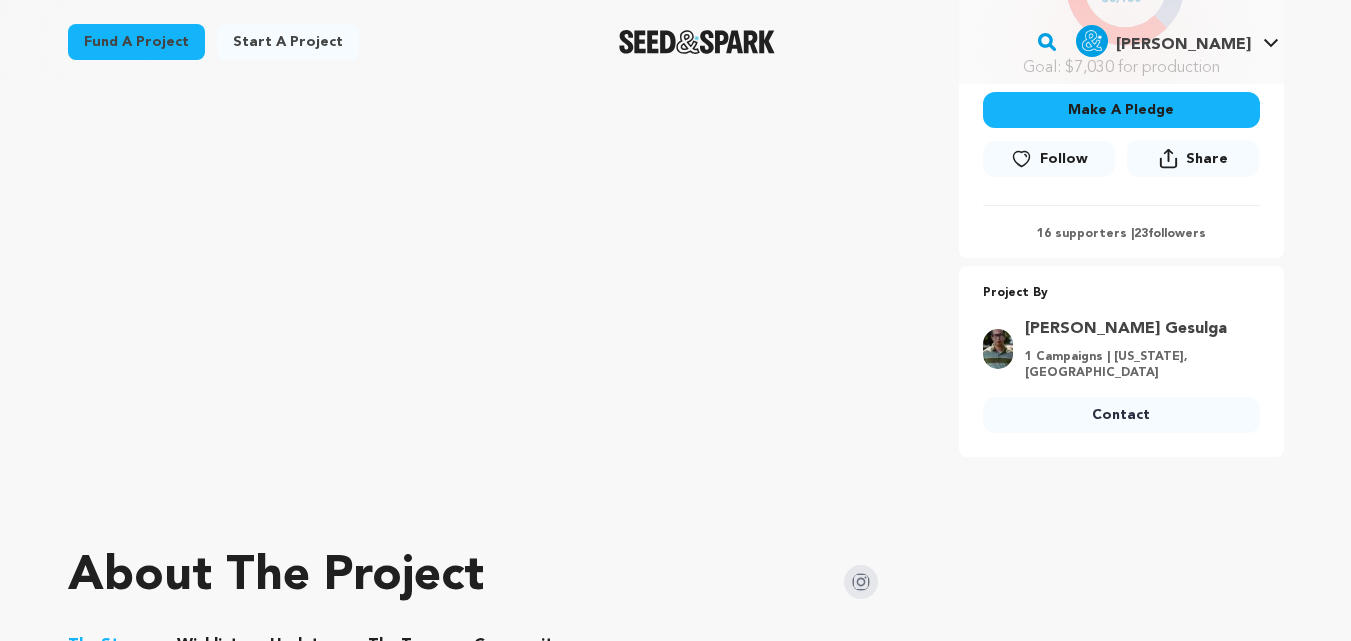 scroll, scrollTop: 629, scrollLeft: 0, axis: vertical 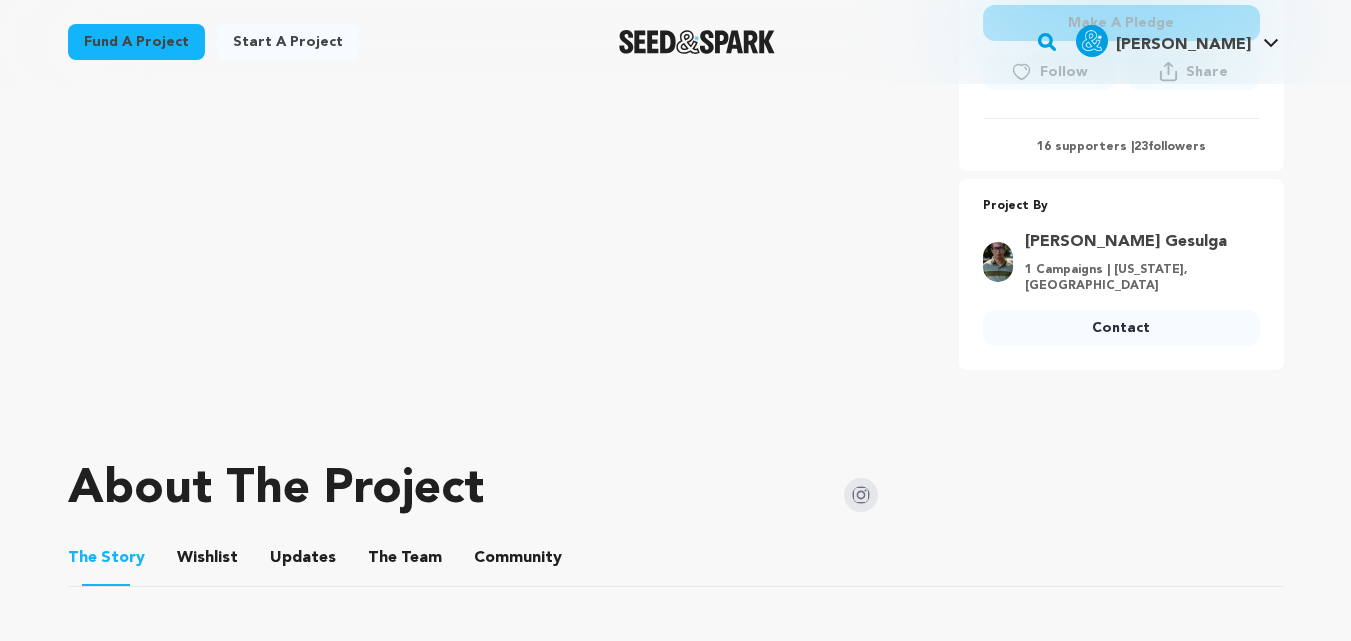 click on "Contact" at bounding box center [1121, 328] 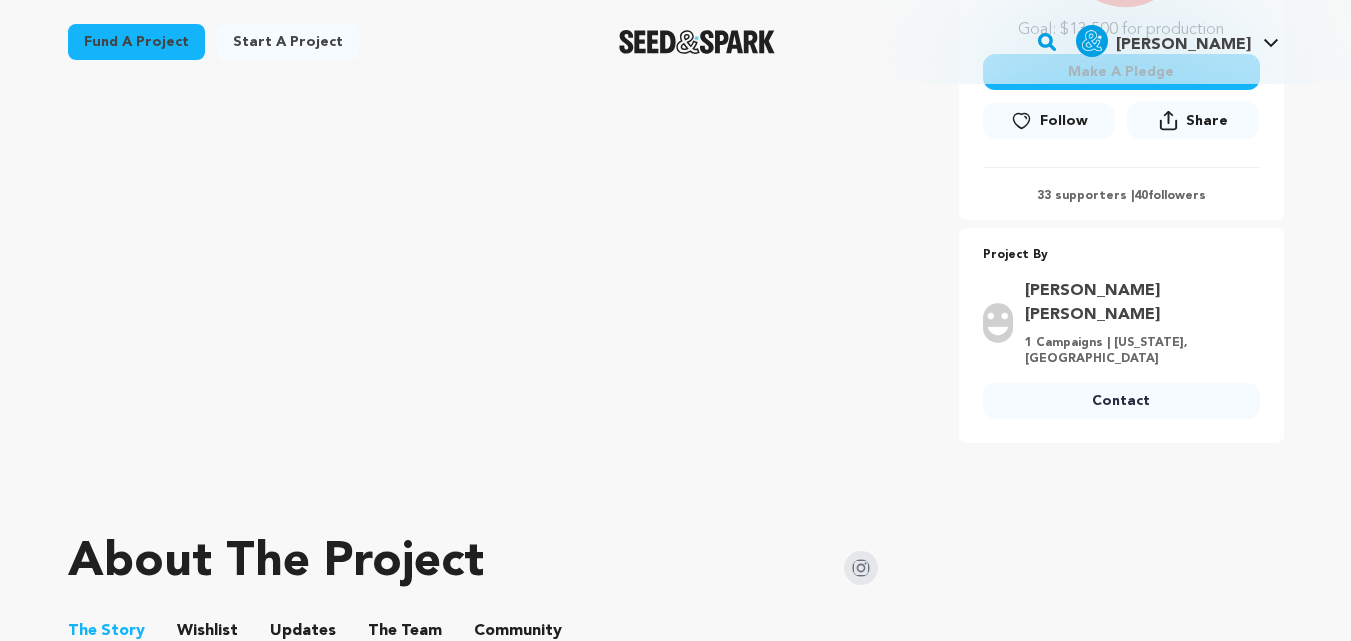 scroll, scrollTop: 581, scrollLeft: 0, axis: vertical 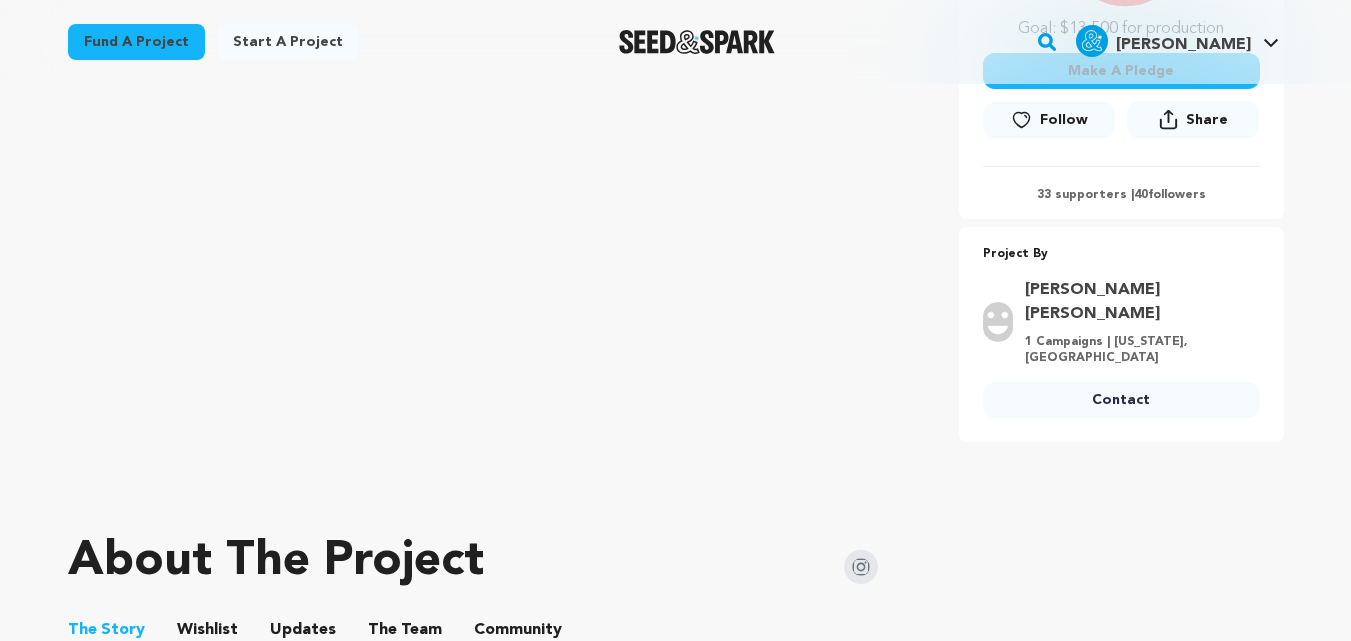 click on "Contact" at bounding box center (1121, 400) 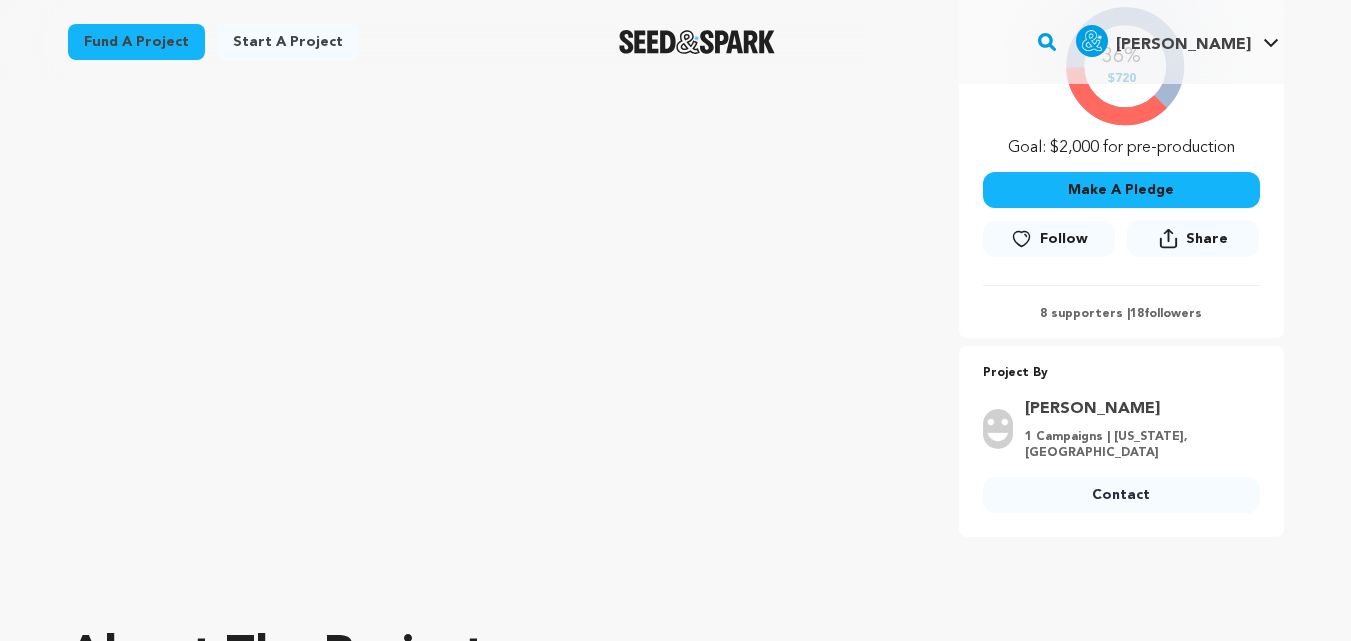 scroll, scrollTop: 487, scrollLeft: 0, axis: vertical 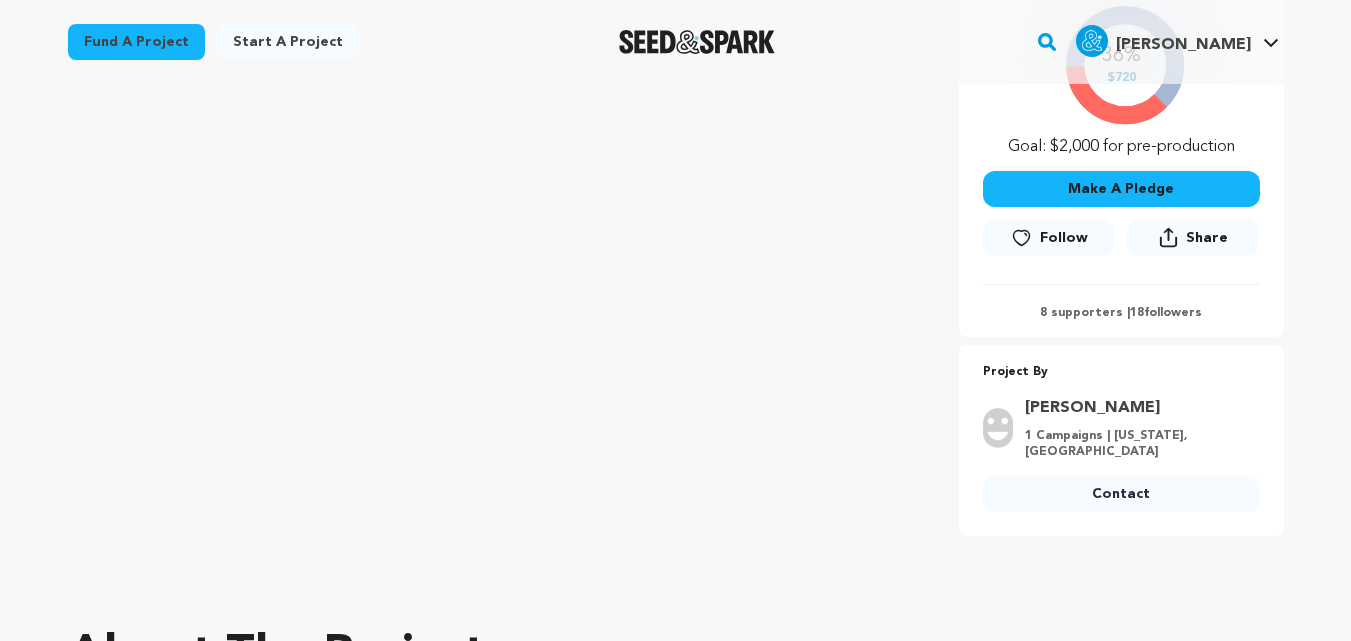 click on "Contact" at bounding box center [1121, 494] 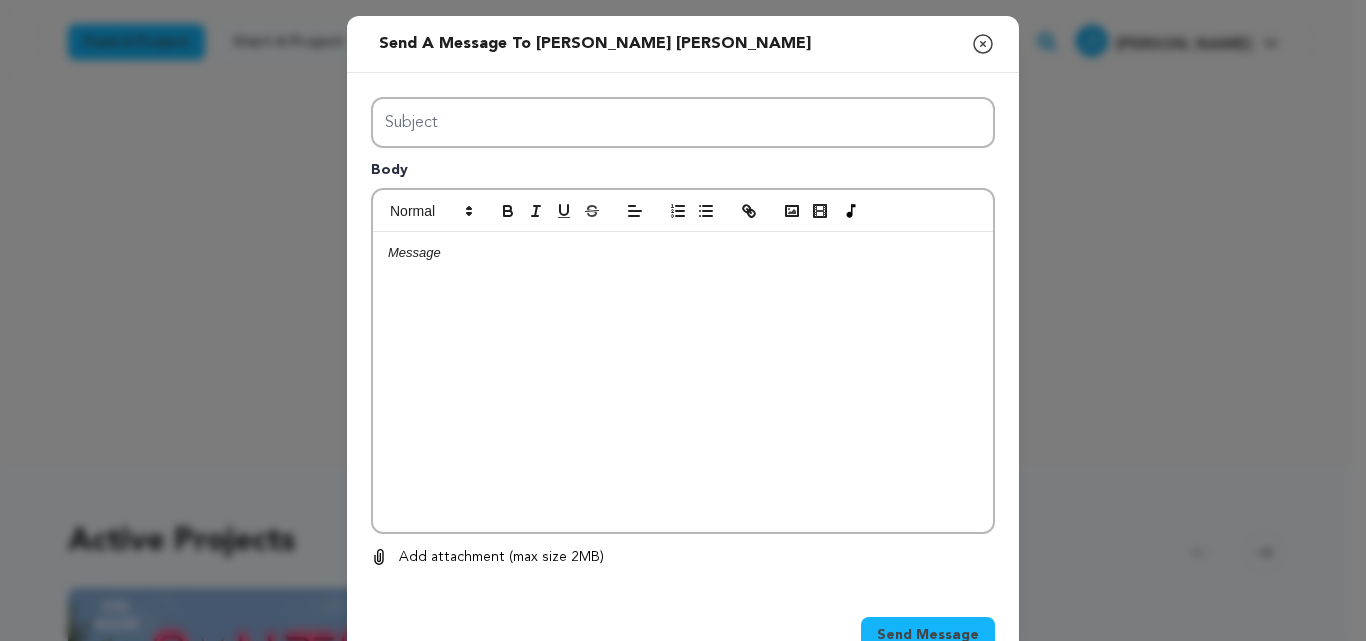 scroll, scrollTop: 0, scrollLeft: 0, axis: both 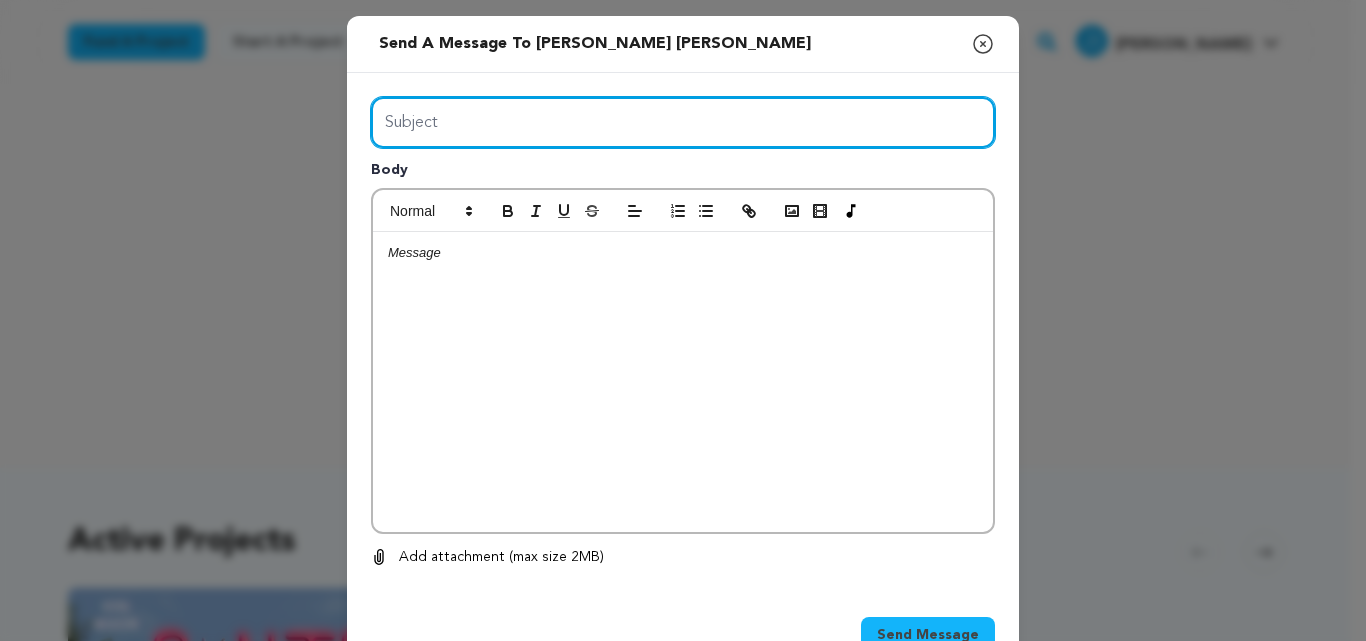 click on "Subject" at bounding box center (683, 122) 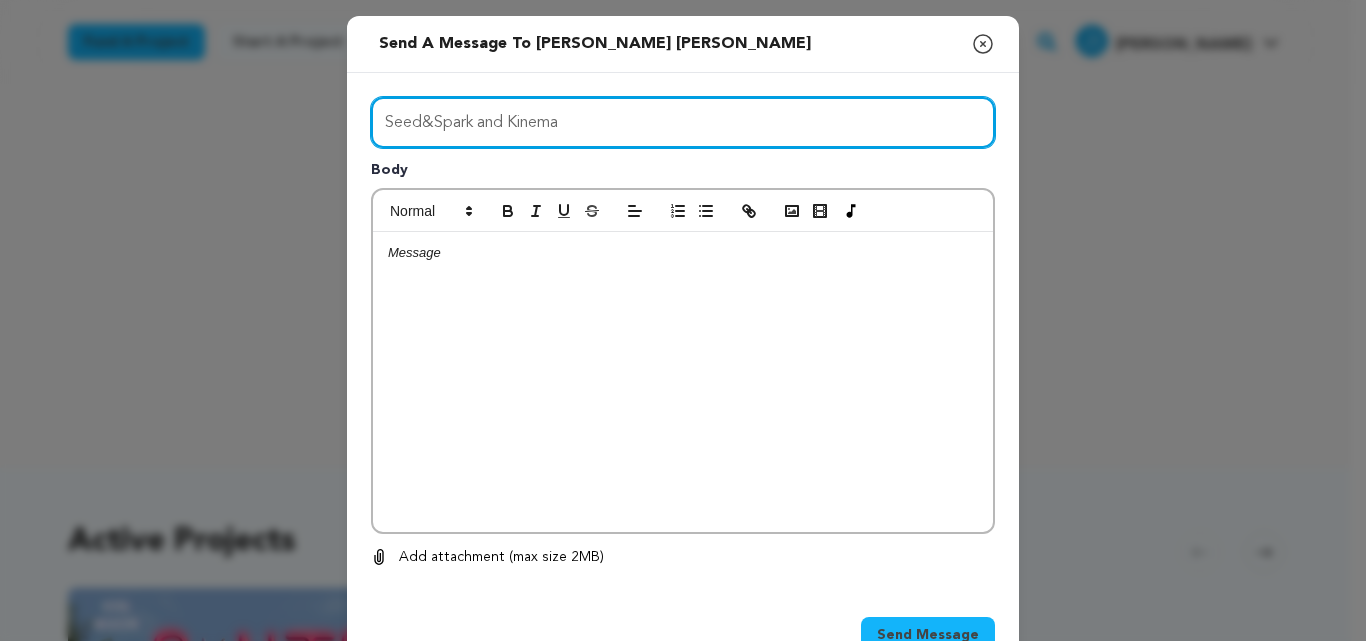 type on "Seed&Spark and Kinema" 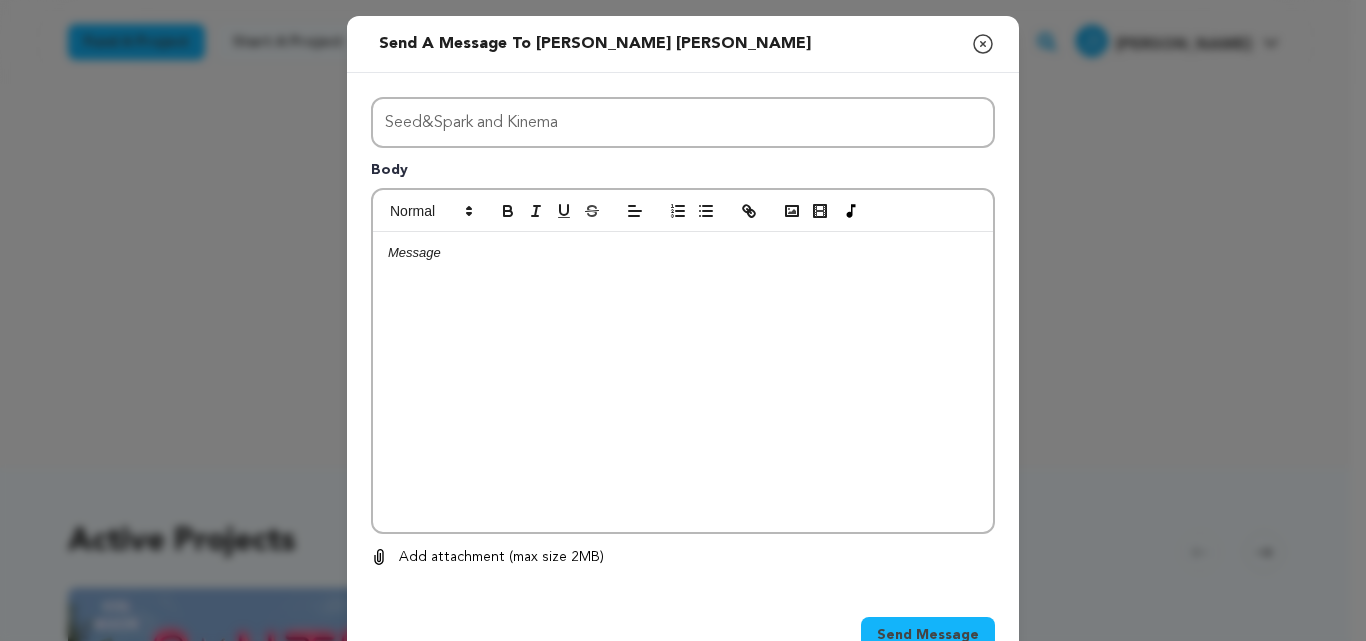 click at bounding box center [683, 382] 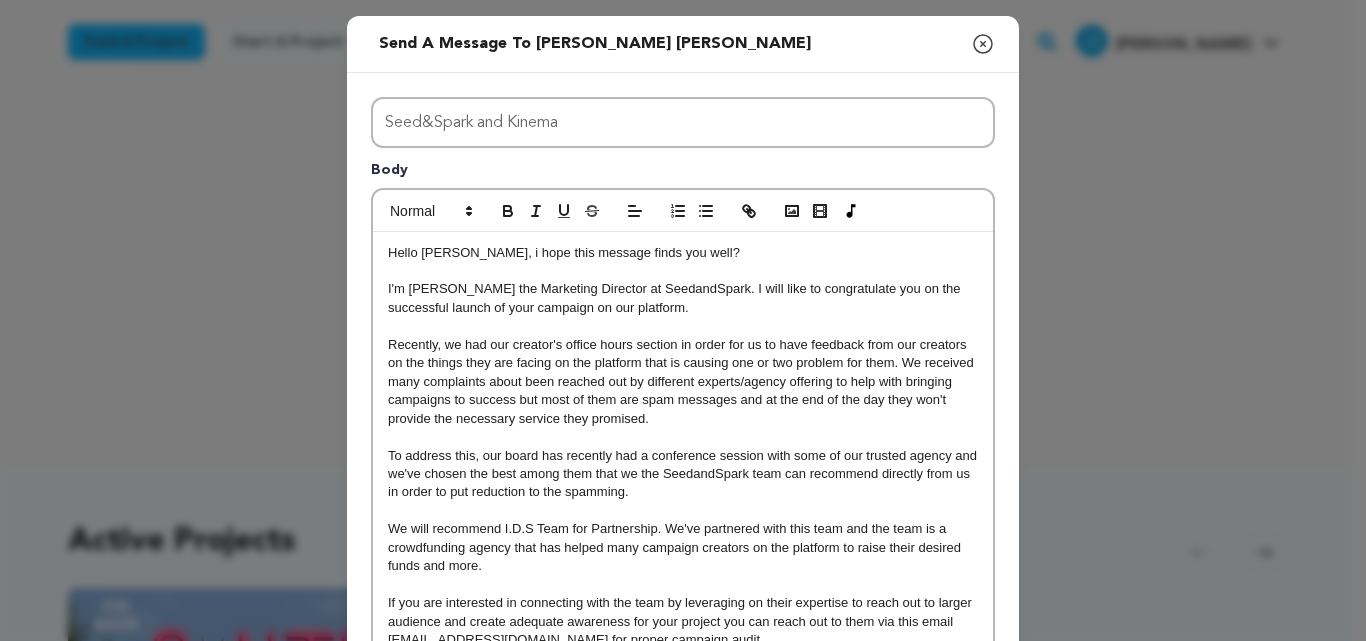 scroll, scrollTop: 0, scrollLeft: 0, axis: both 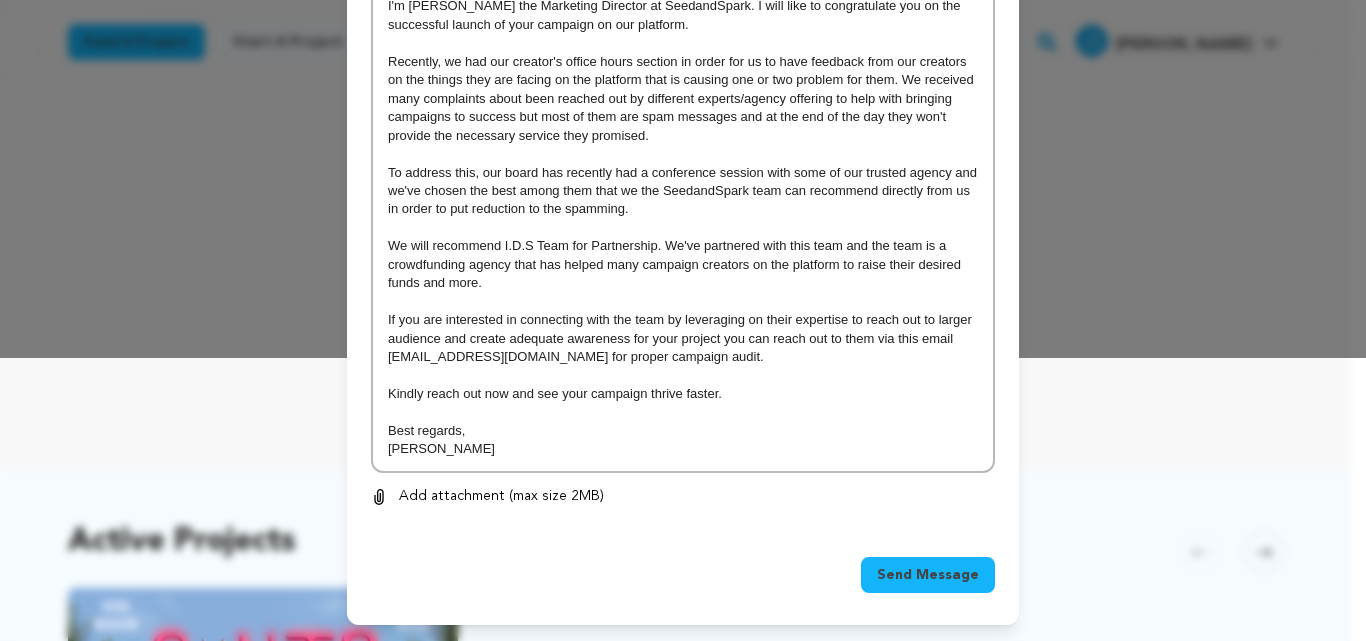 click on "Send Message" at bounding box center (928, 575) 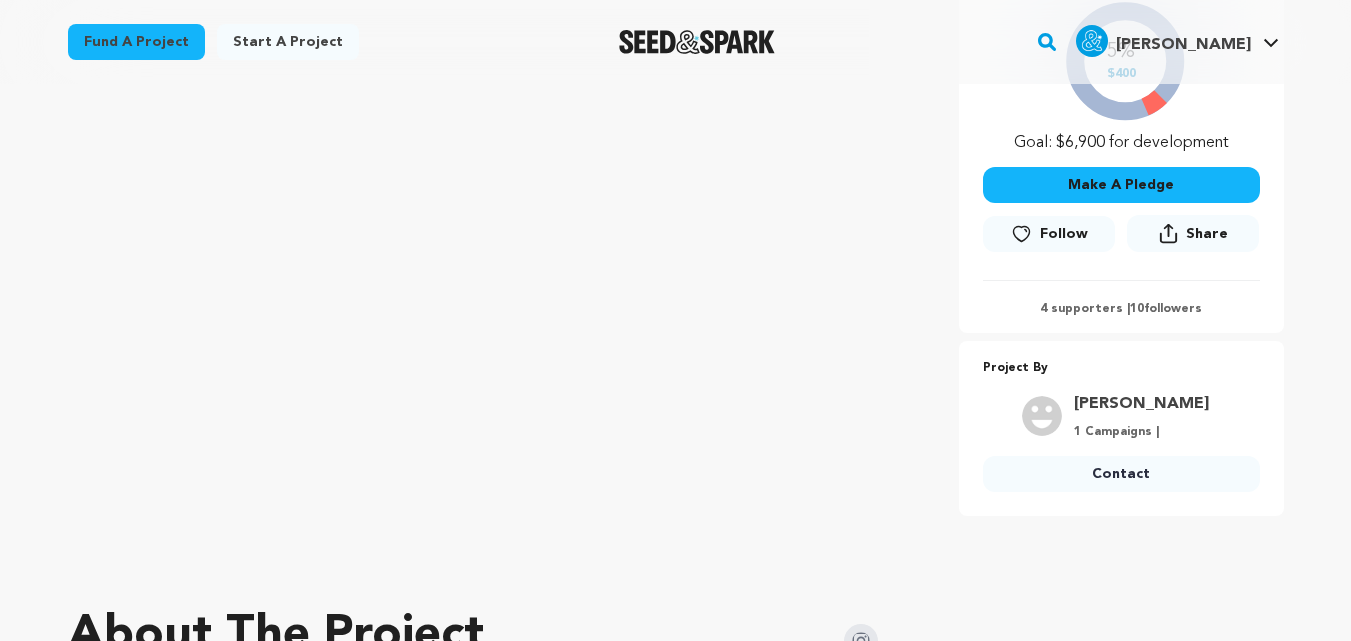 scroll, scrollTop: 468, scrollLeft: 0, axis: vertical 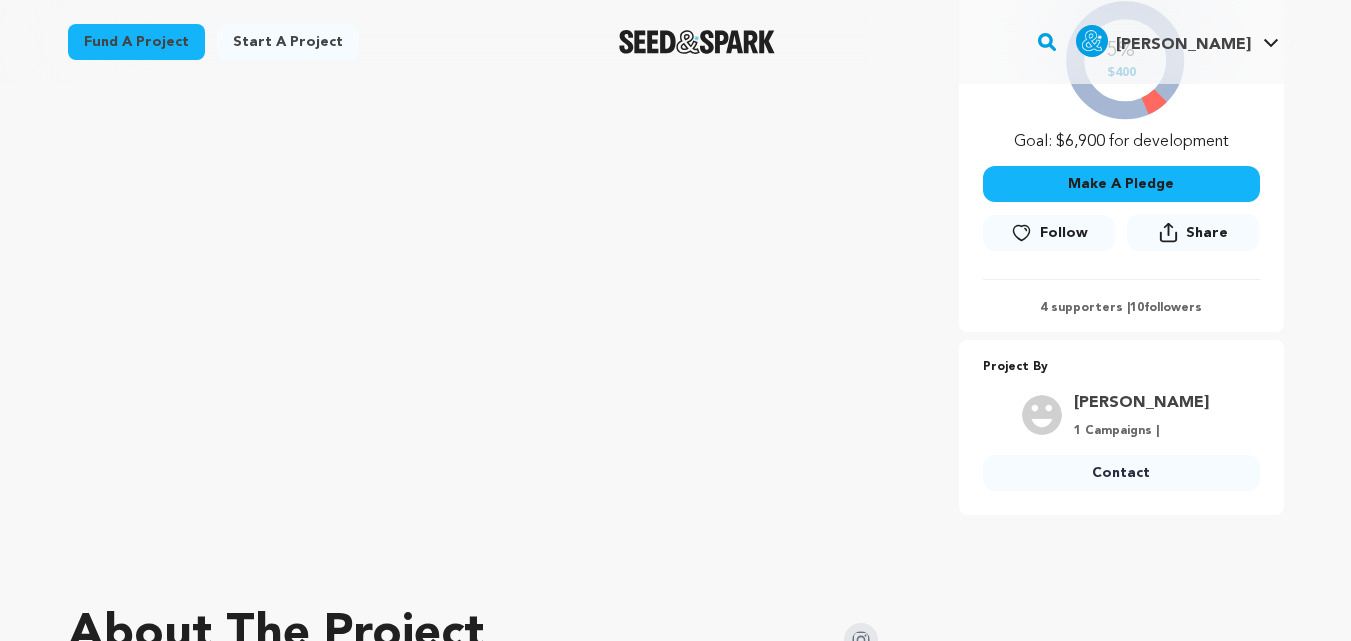 click on "Contact" at bounding box center [1121, 473] 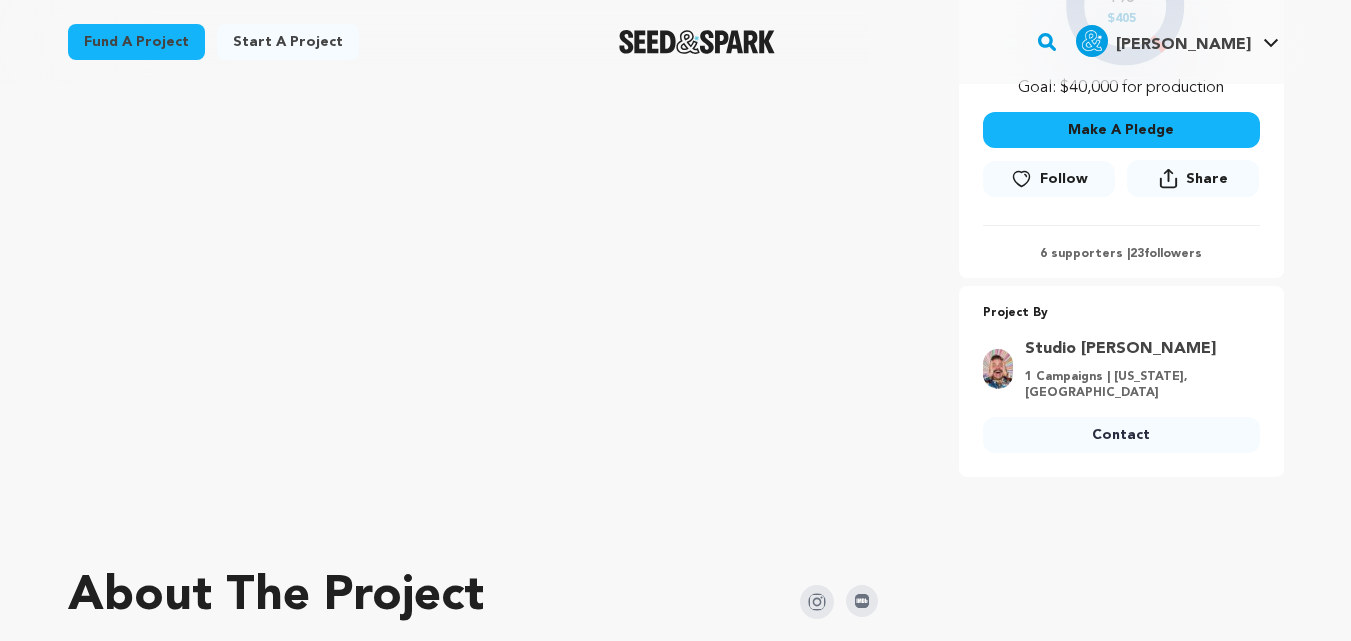 scroll, scrollTop: 551, scrollLeft: 0, axis: vertical 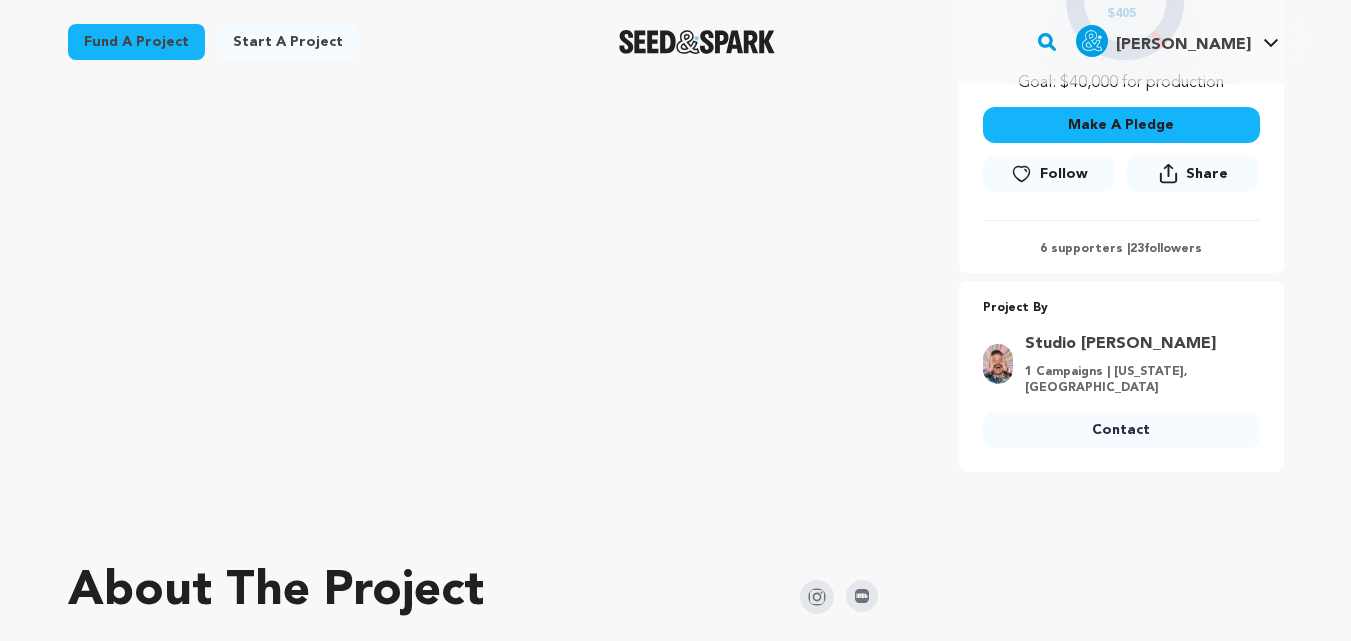 click on "Contact" at bounding box center (1121, 430) 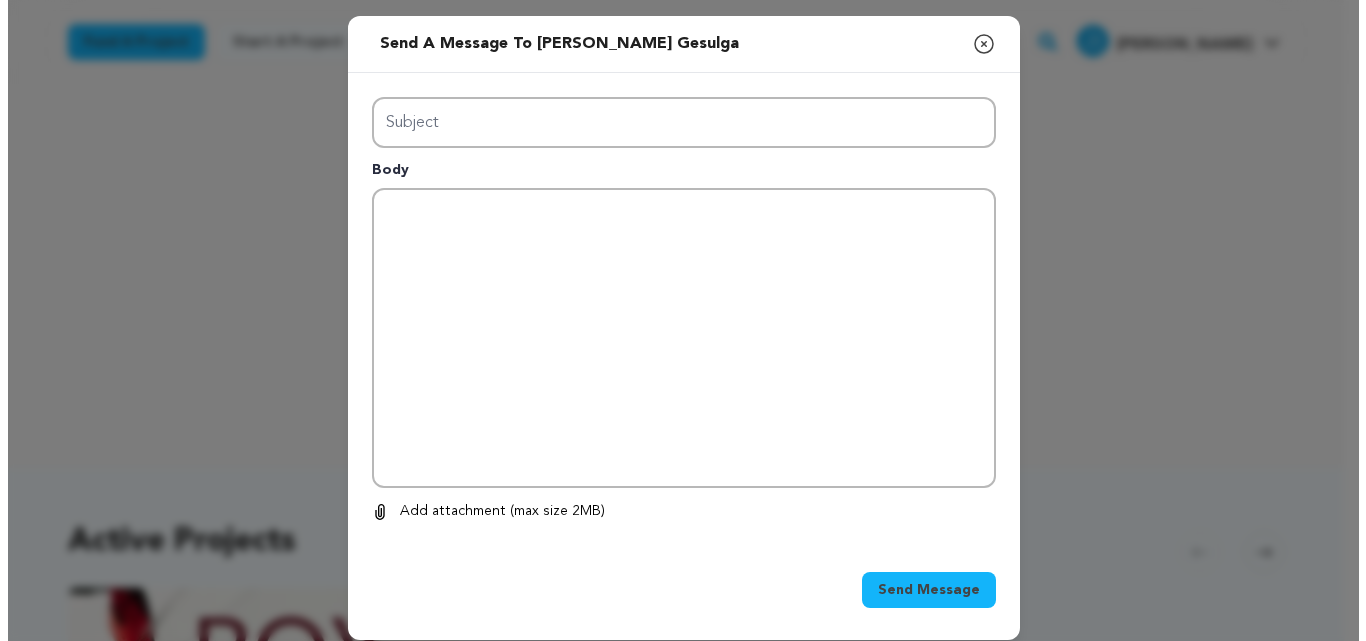scroll, scrollTop: 0, scrollLeft: 0, axis: both 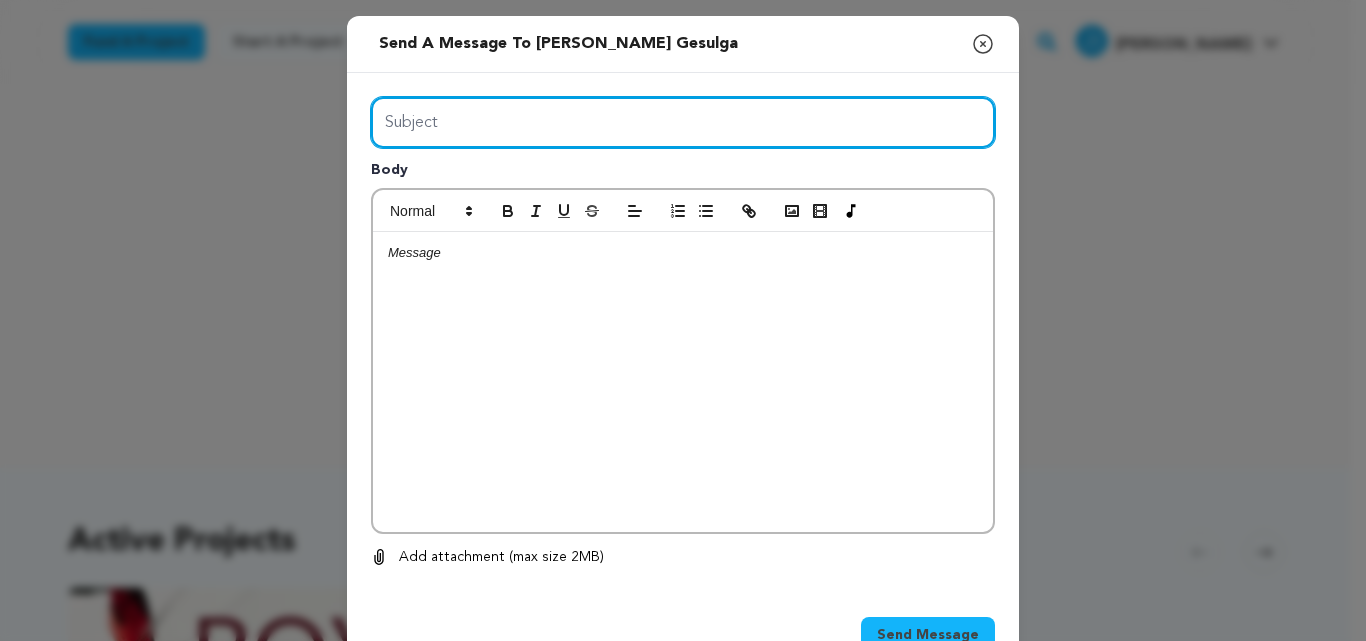 click on "Subject" at bounding box center (683, 122) 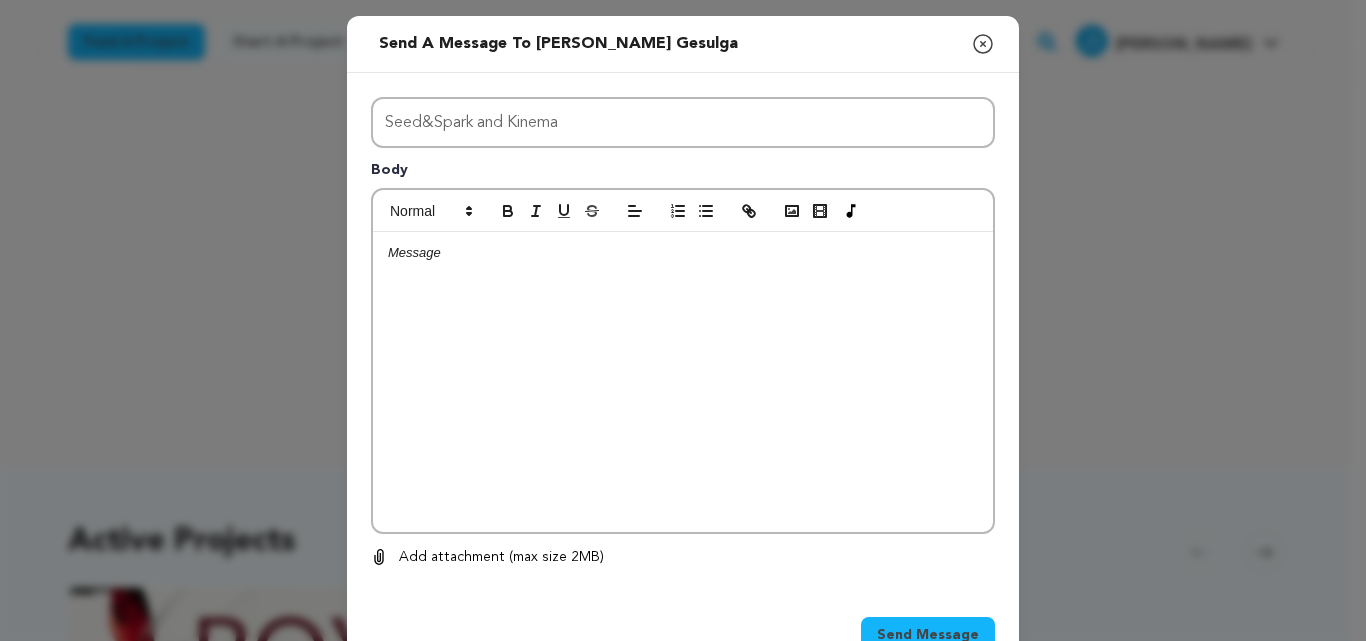 click at bounding box center [683, 382] 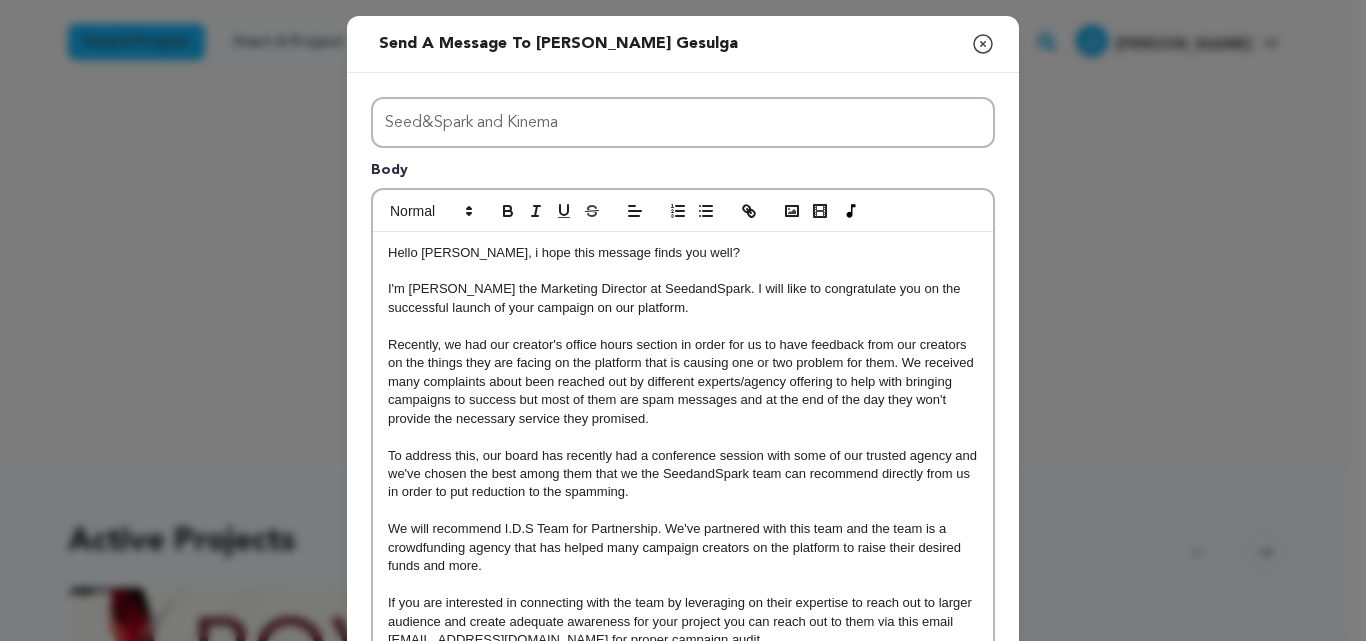 click on "Hello [PERSON_NAME], i hope this message finds you well?" at bounding box center [683, 253] 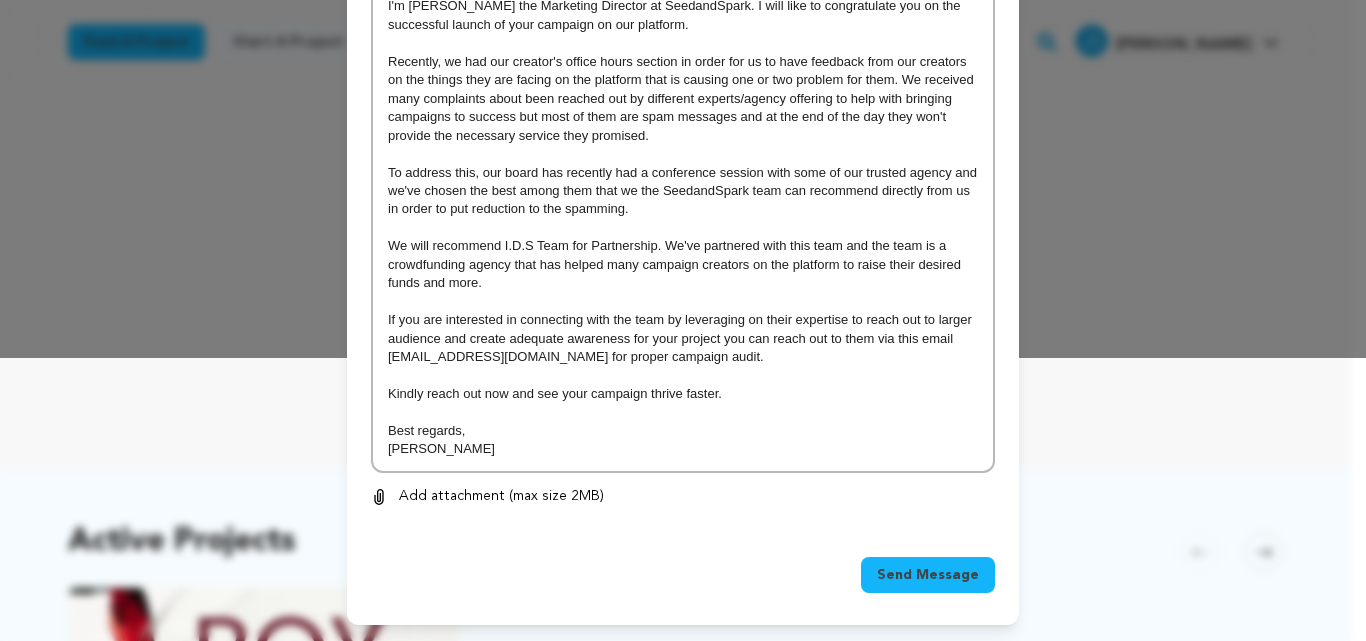 click on "Send Message" at bounding box center (683, 579) 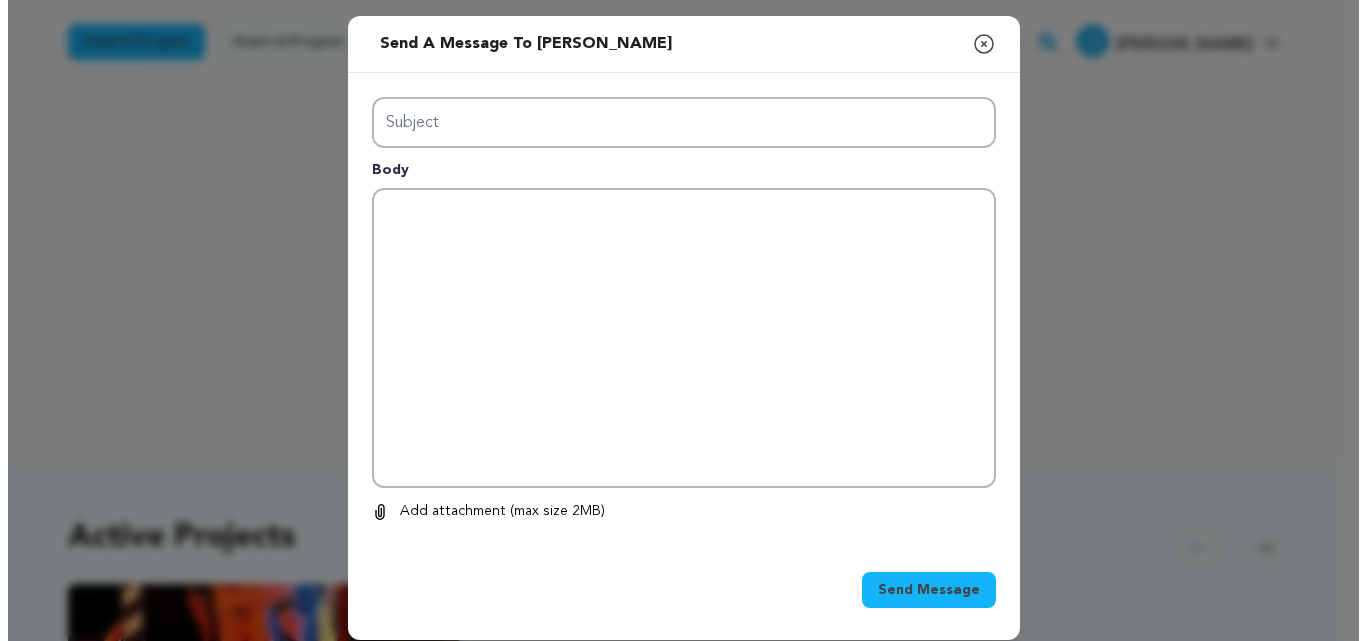 scroll, scrollTop: 0, scrollLeft: 0, axis: both 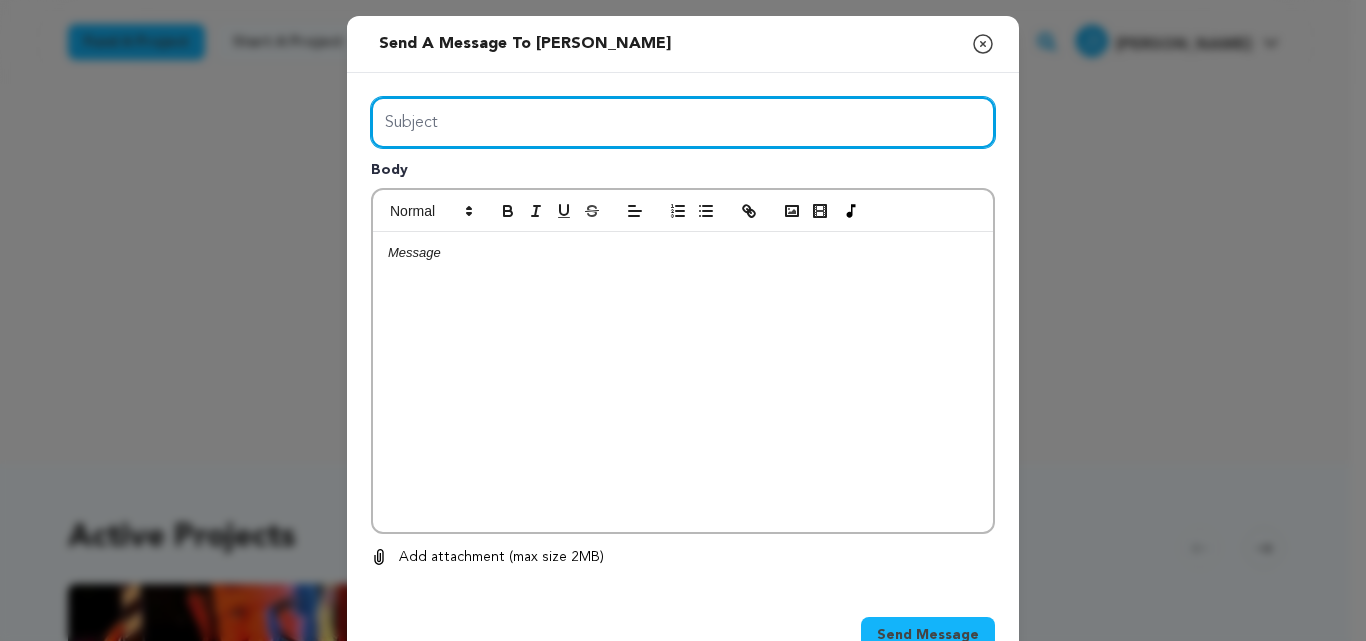 click on "Subject" at bounding box center (683, 122) 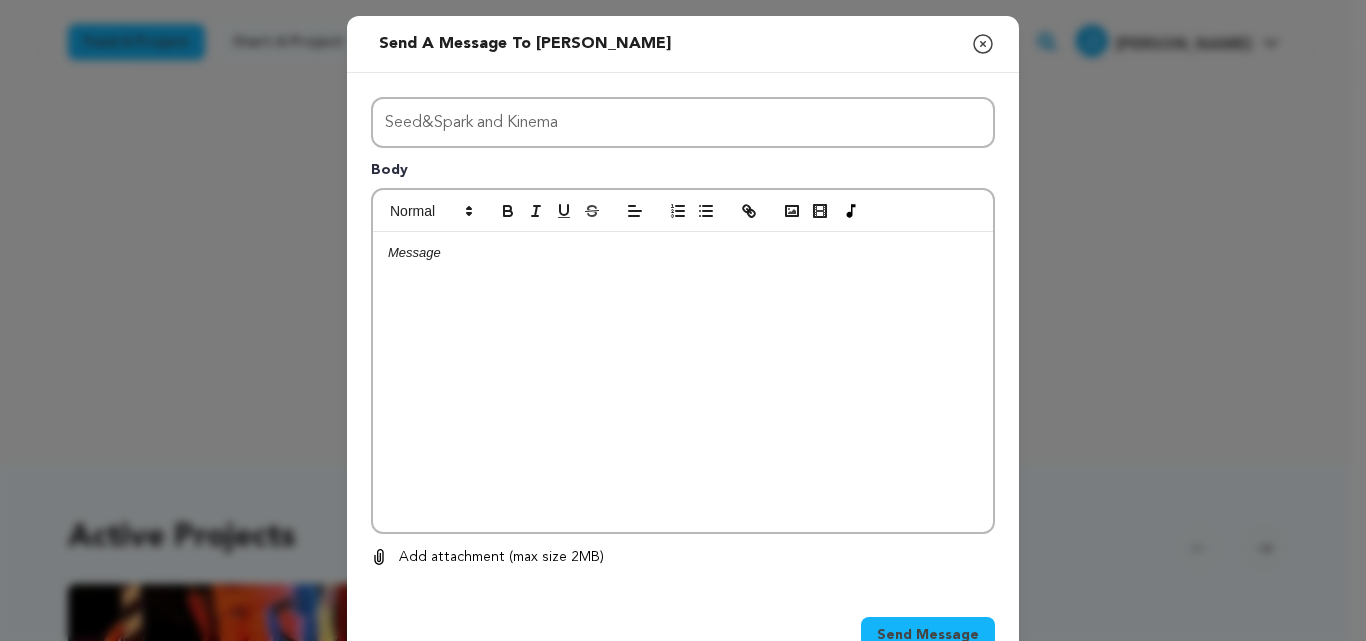 click at bounding box center [683, 382] 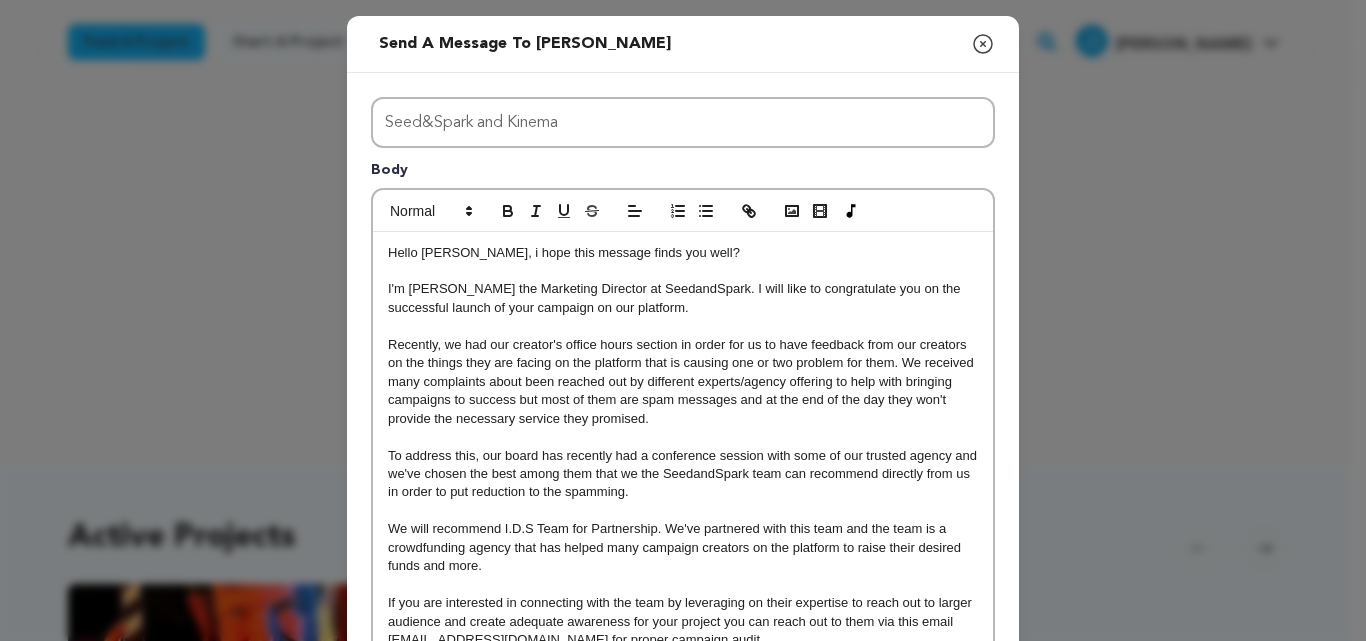 scroll, scrollTop: 0, scrollLeft: 0, axis: both 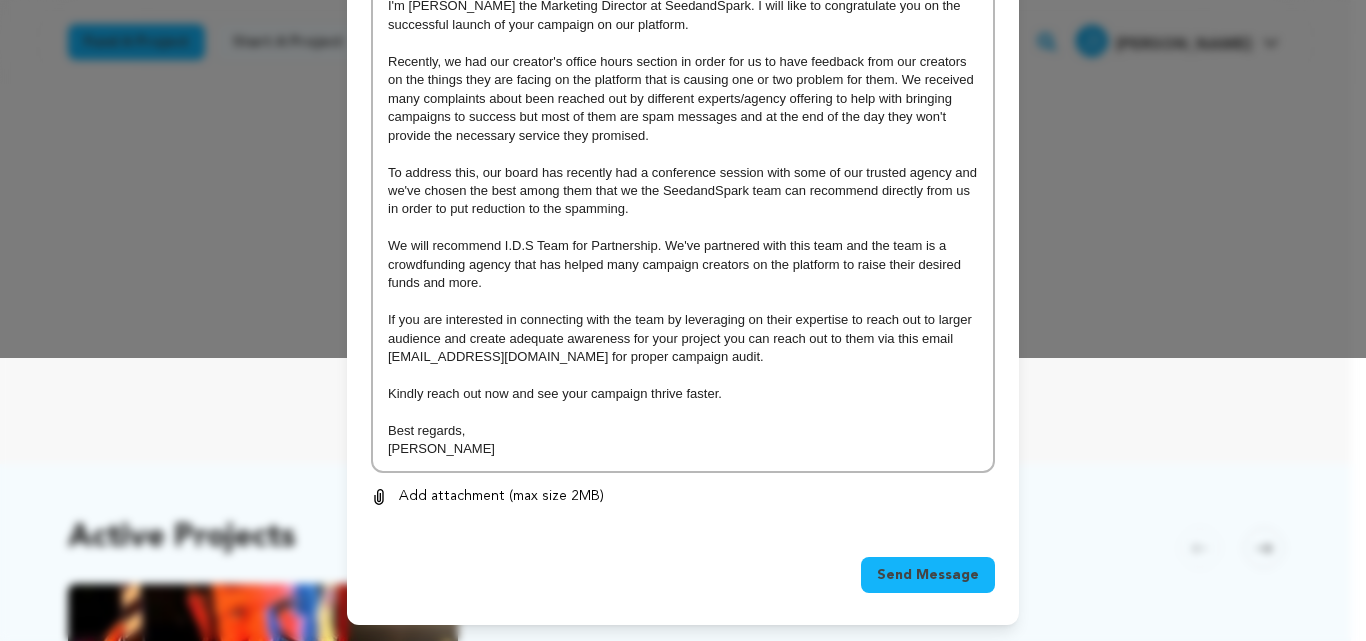 click on "Send Message" at bounding box center (928, 575) 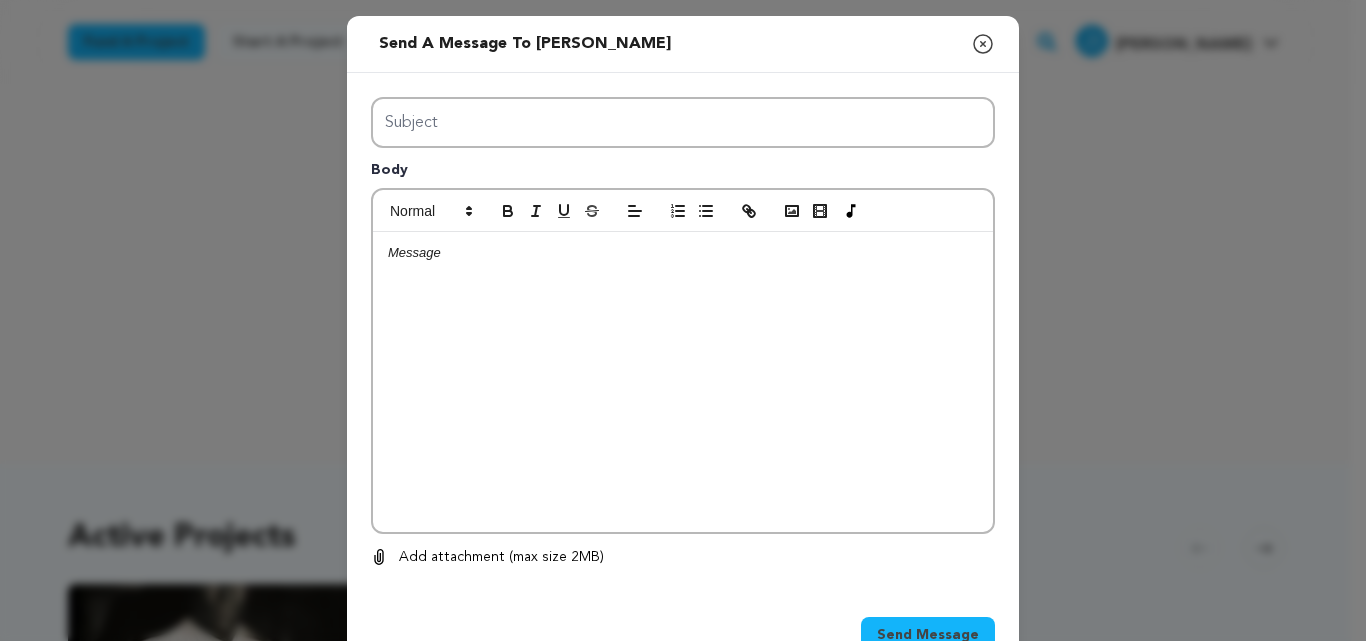 scroll, scrollTop: 0, scrollLeft: 0, axis: both 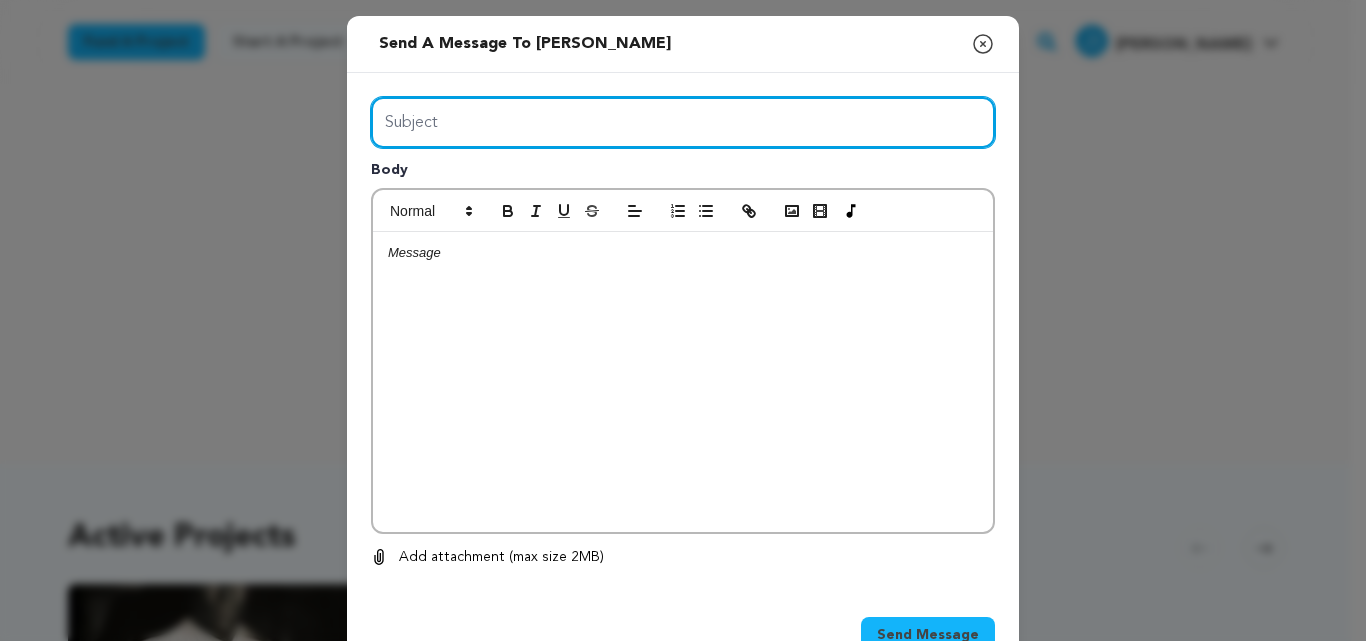 click on "Subject" at bounding box center (683, 122) 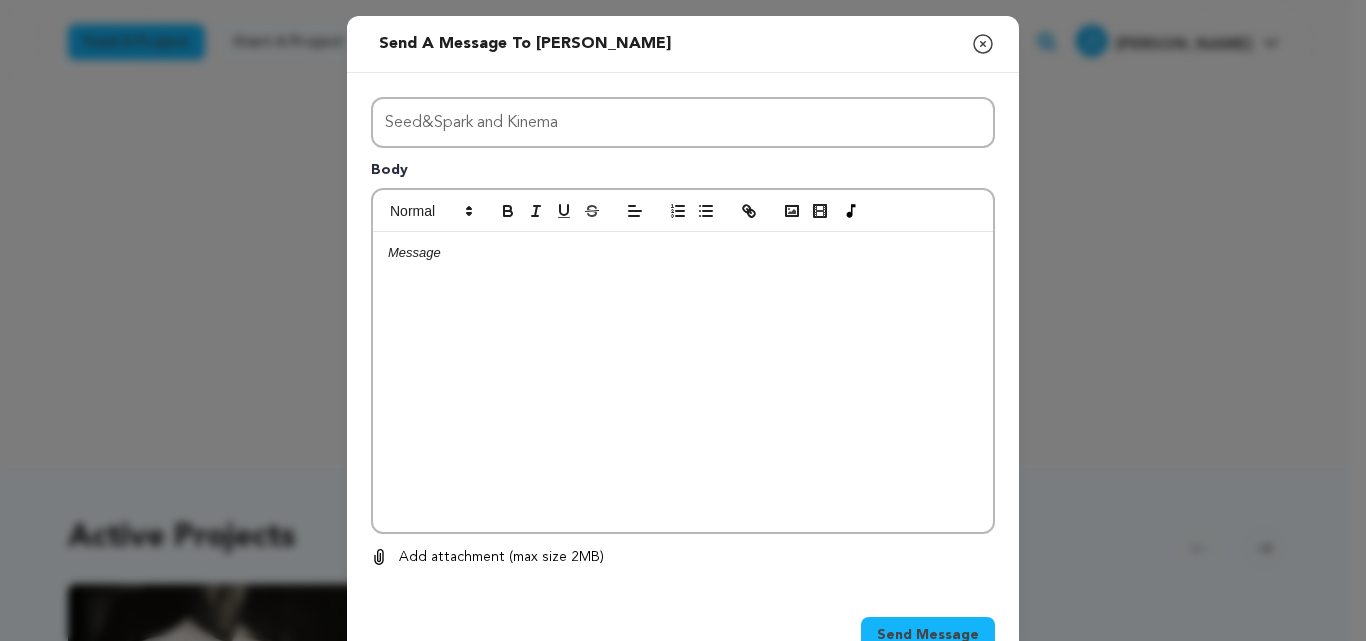 click at bounding box center (683, 382) 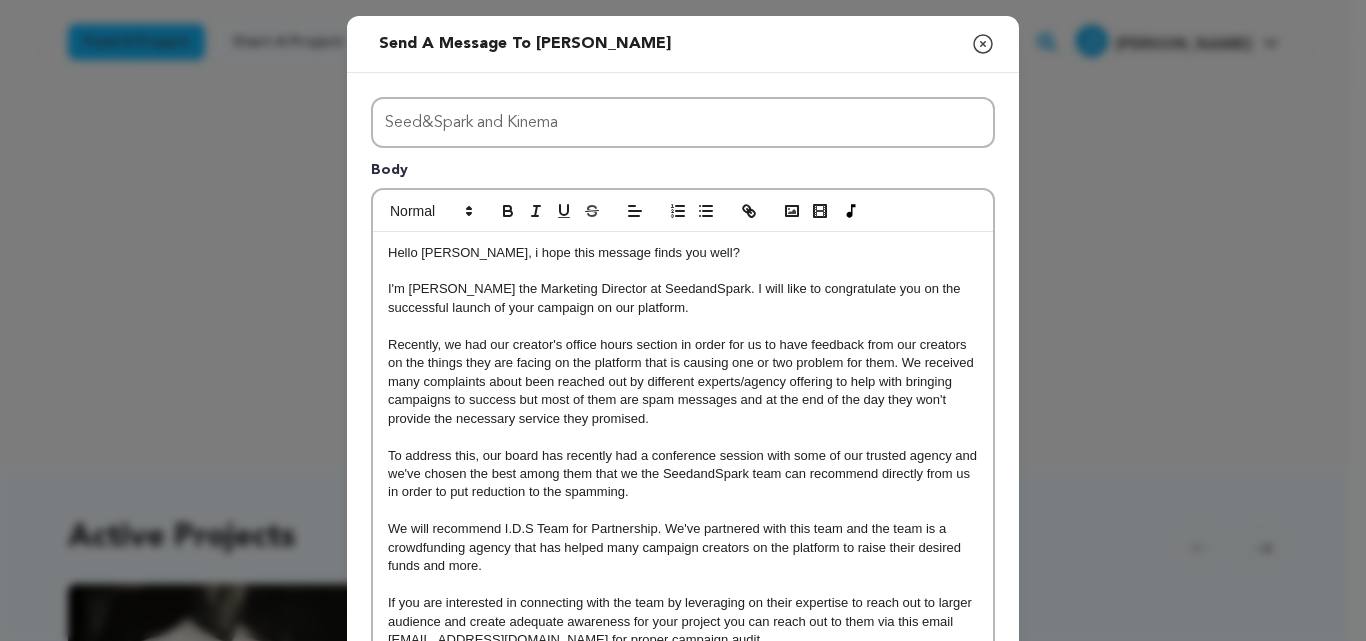 click on "Hello [PERSON_NAME], i hope this message finds you well?" at bounding box center [683, 253] 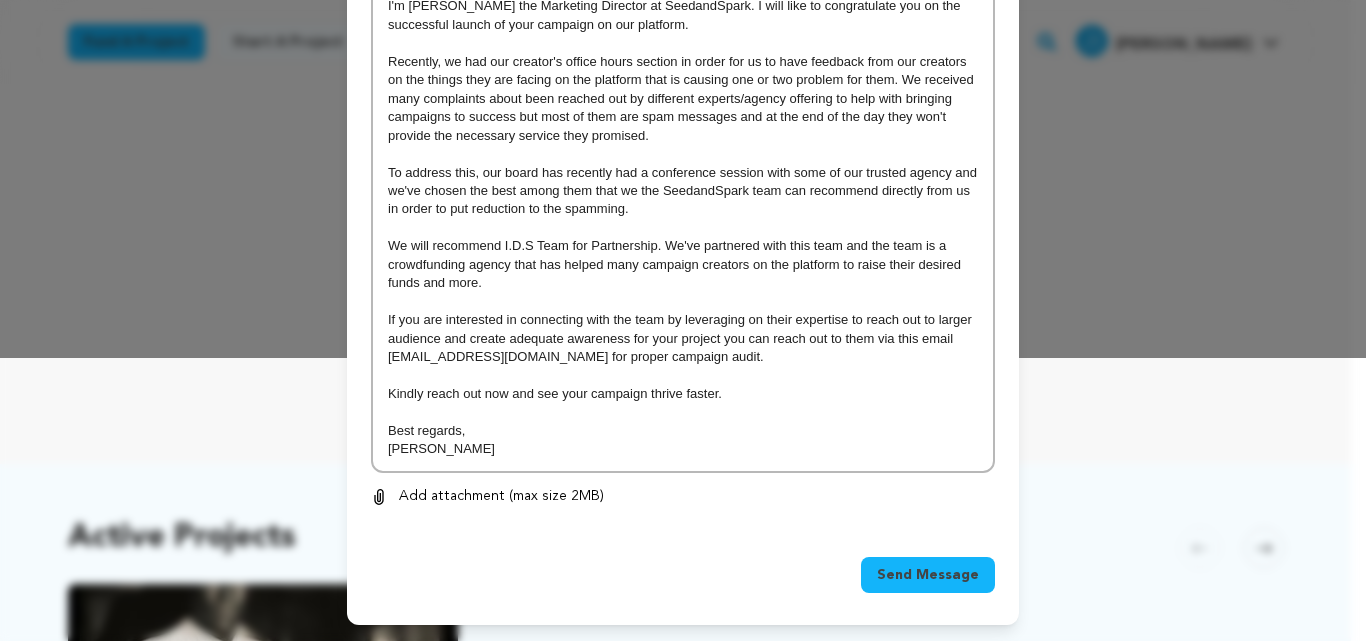 click on "Send Message" at bounding box center [928, 575] 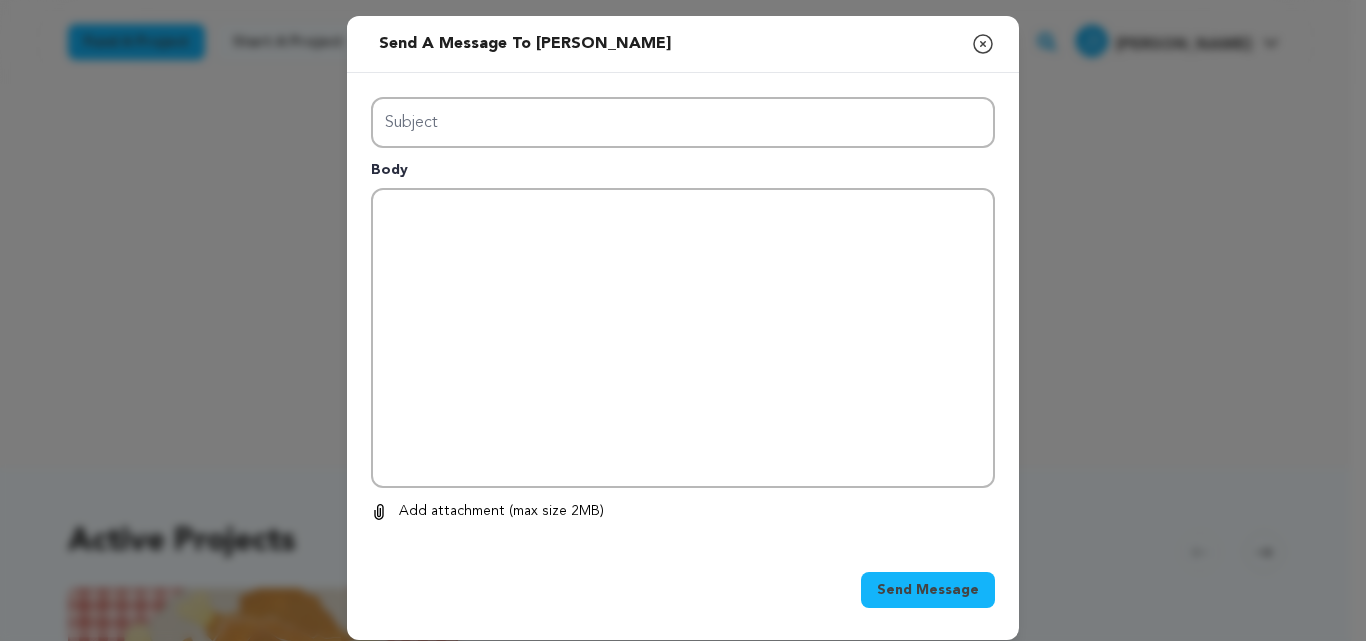scroll, scrollTop: 0, scrollLeft: 0, axis: both 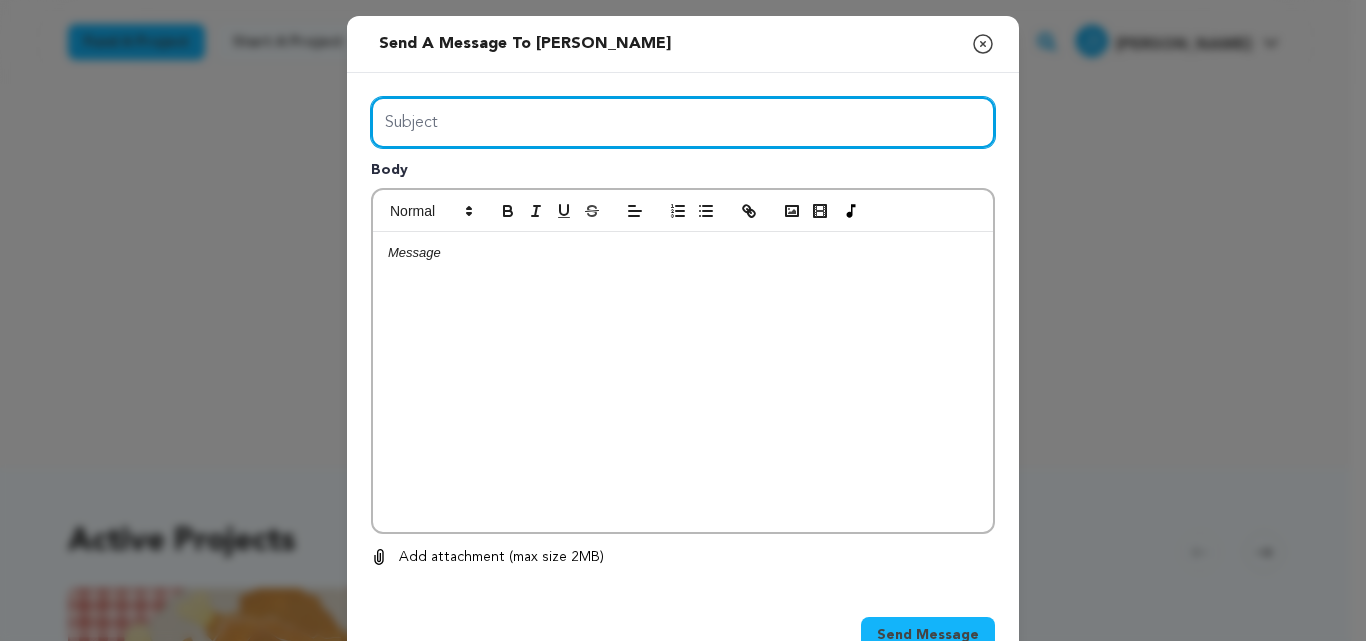click on "Subject" at bounding box center (683, 122) 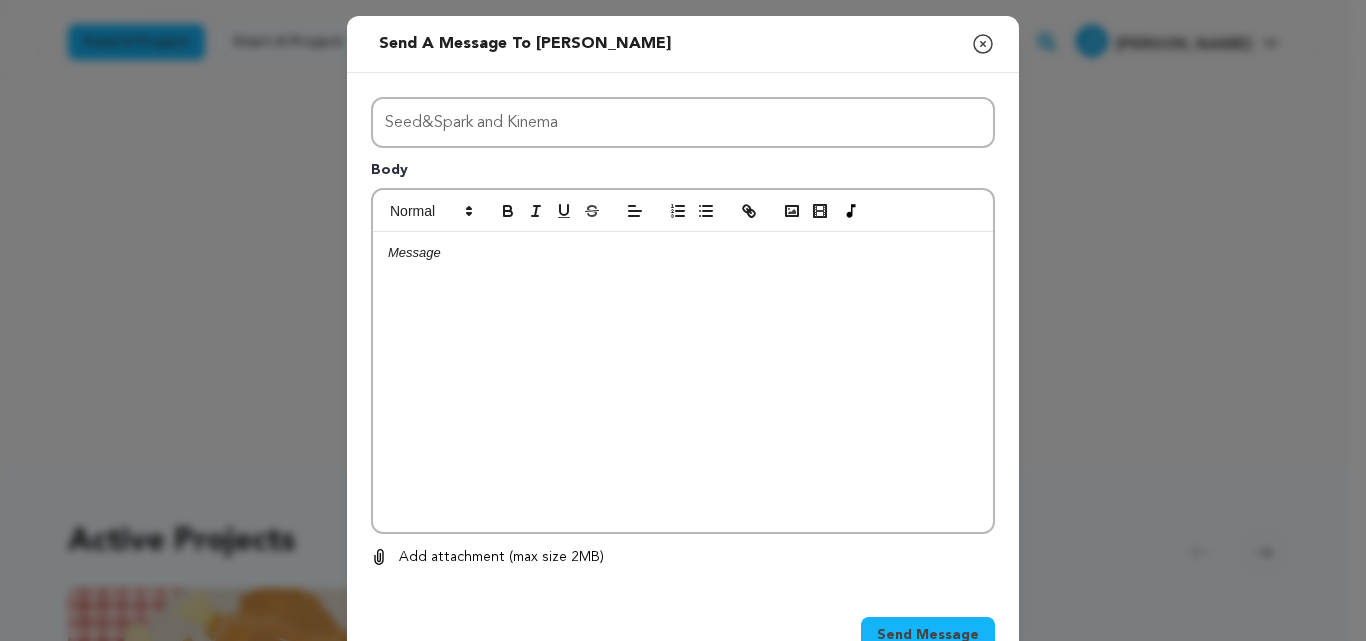 click at bounding box center [683, 382] 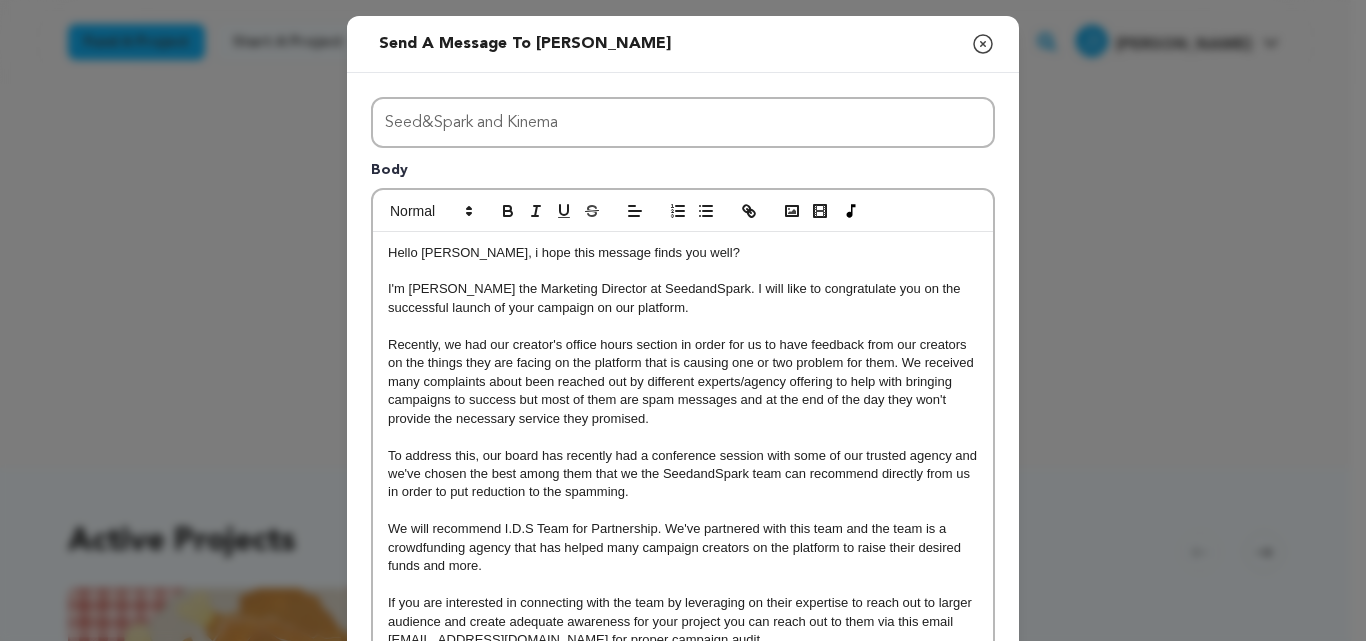 scroll, scrollTop: 0, scrollLeft: 0, axis: both 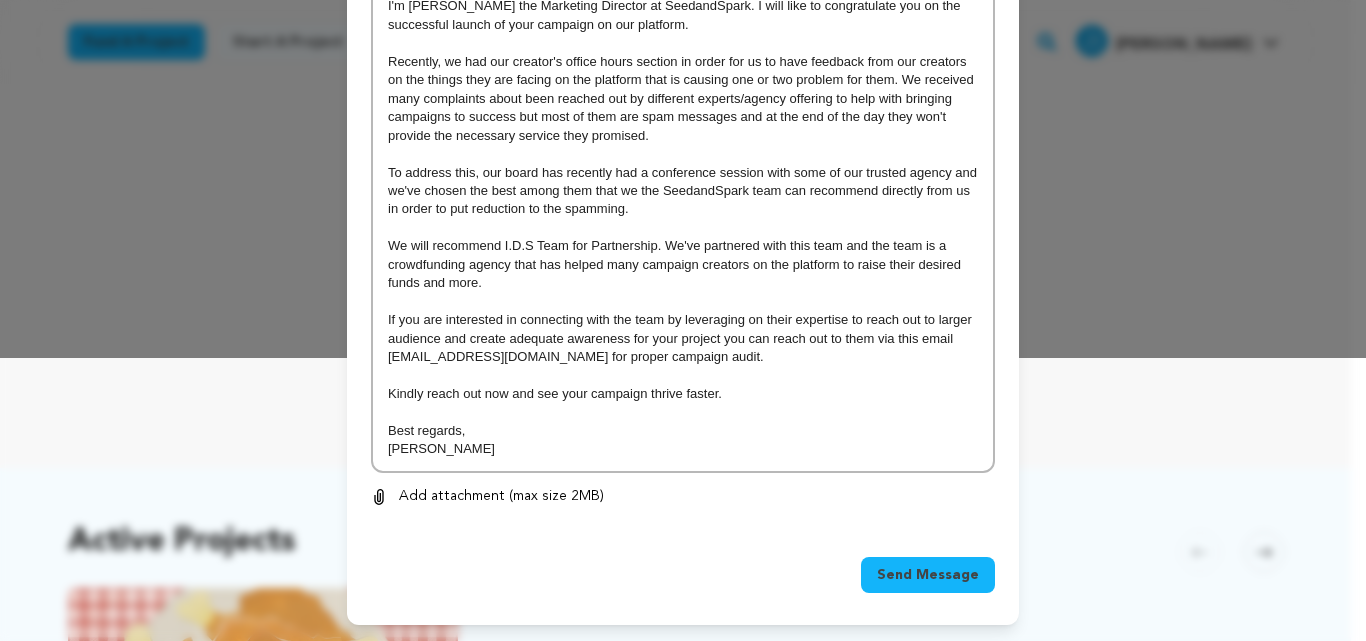 click on "Send Message" at bounding box center (928, 575) 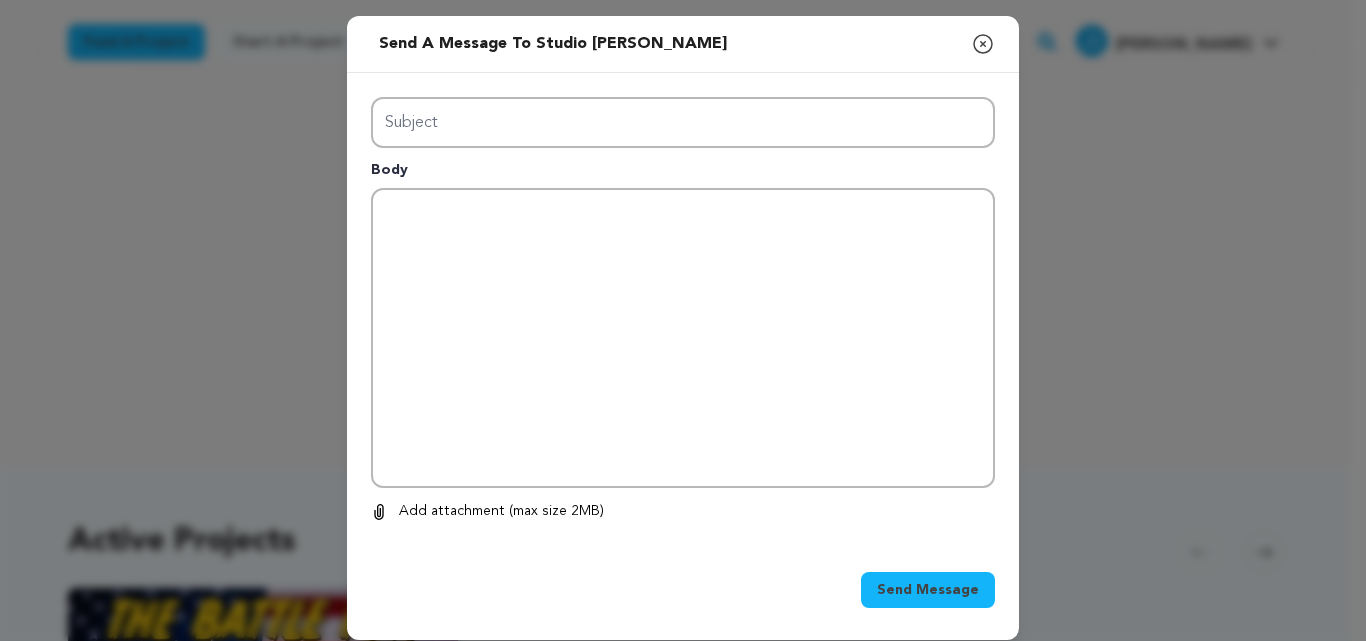 scroll, scrollTop: 0, scrollLeft: 0, axis: both 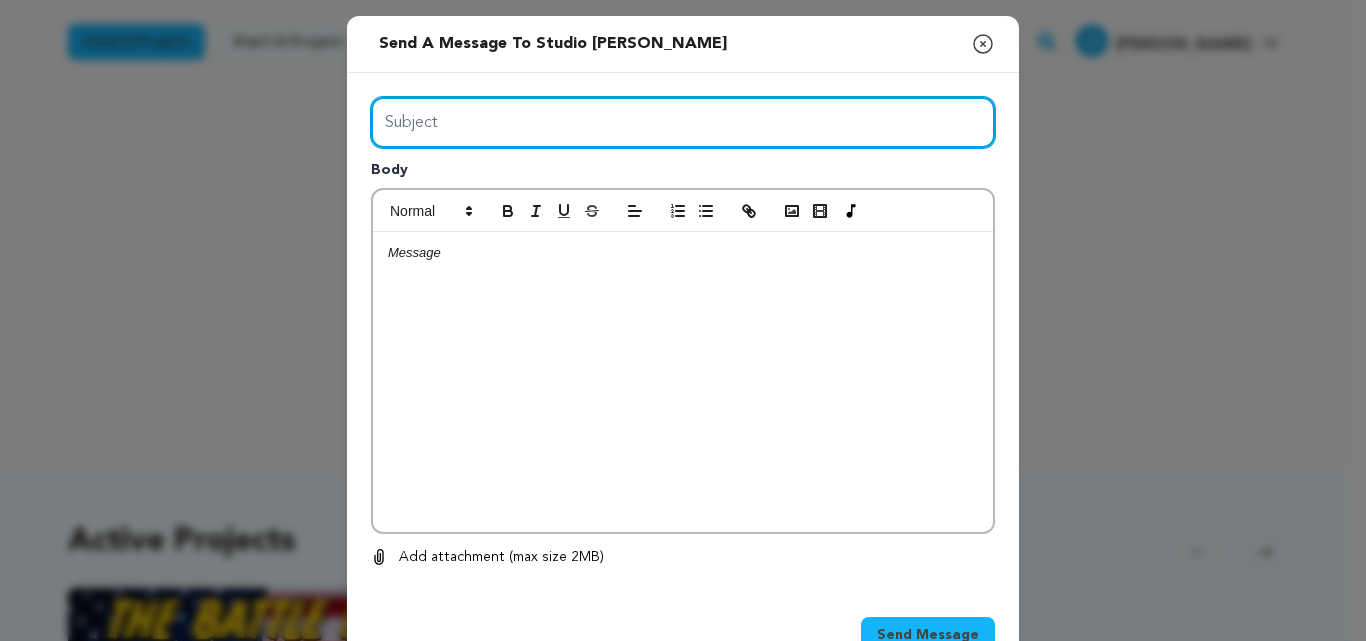 click on "Subject" at bounding box center (683, 122) 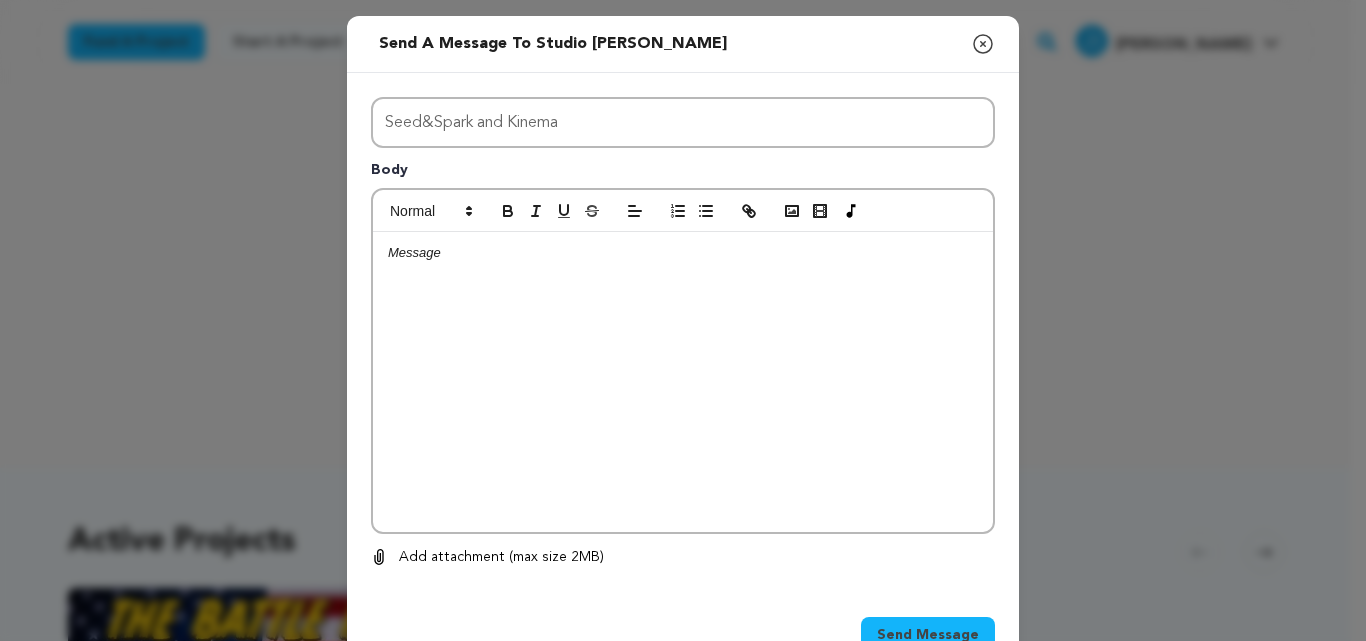 click at bounding box center [683, 382] 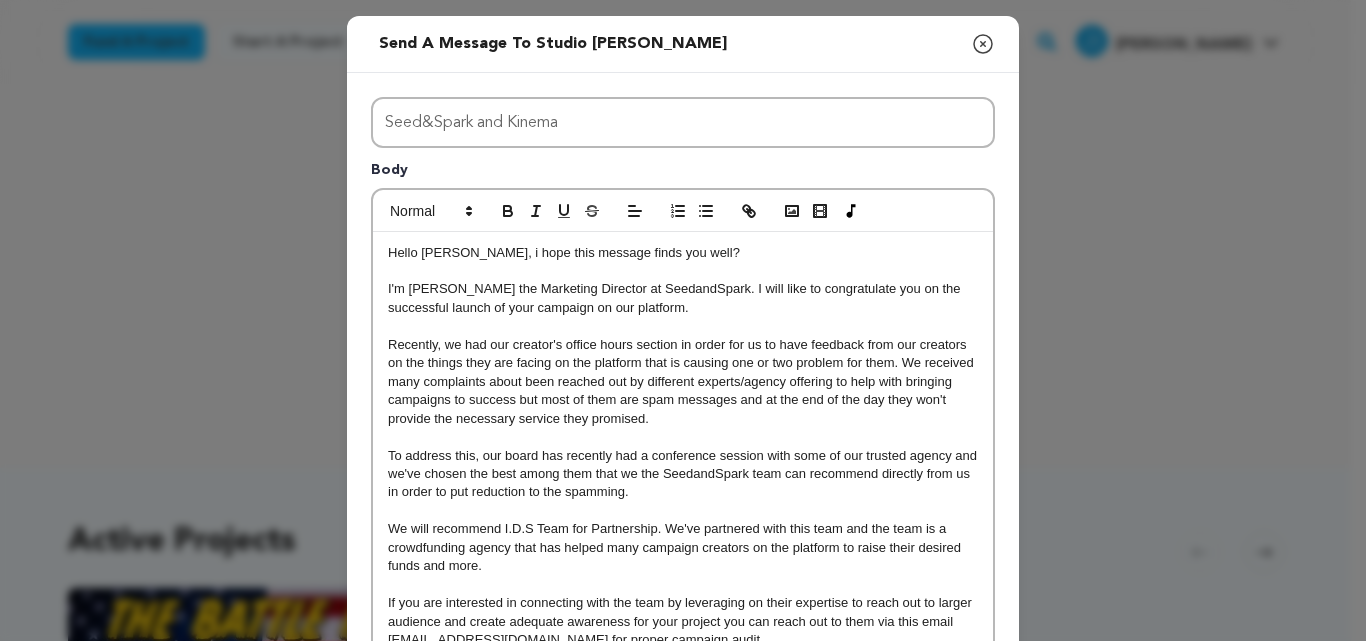scroll, scrollTop: 0, scrollLeft: 0, axis: both 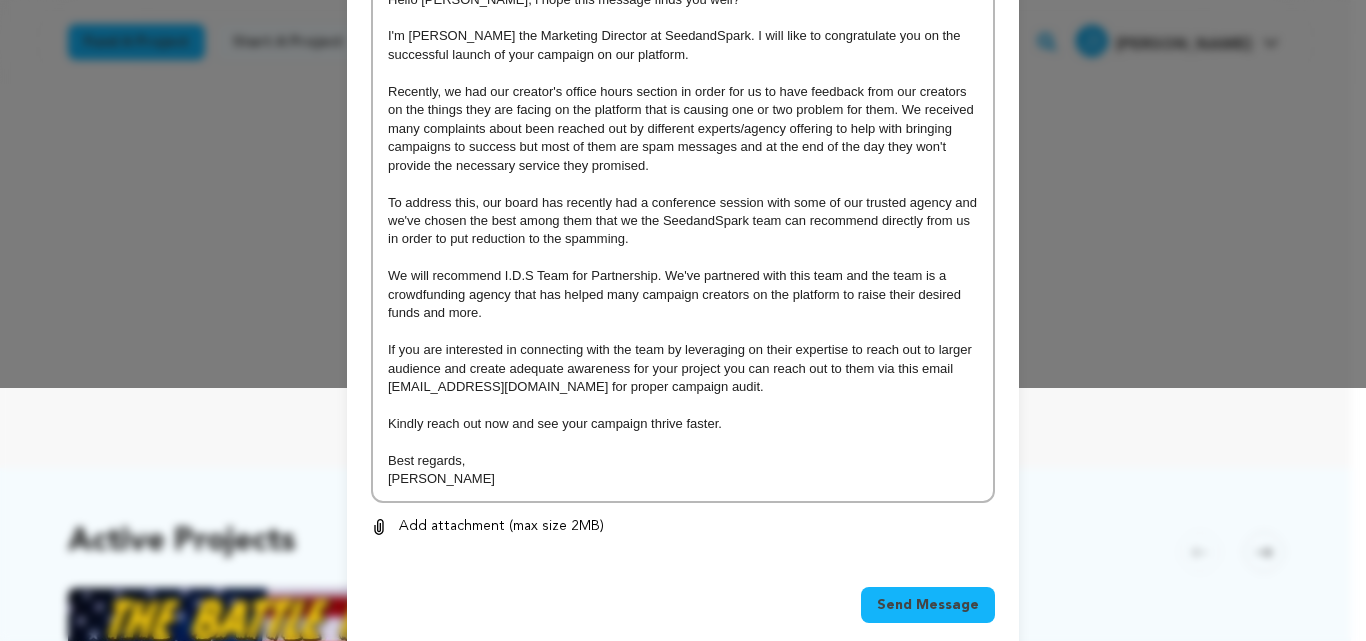 click on "Send Message" at bounding box center (928, 605) 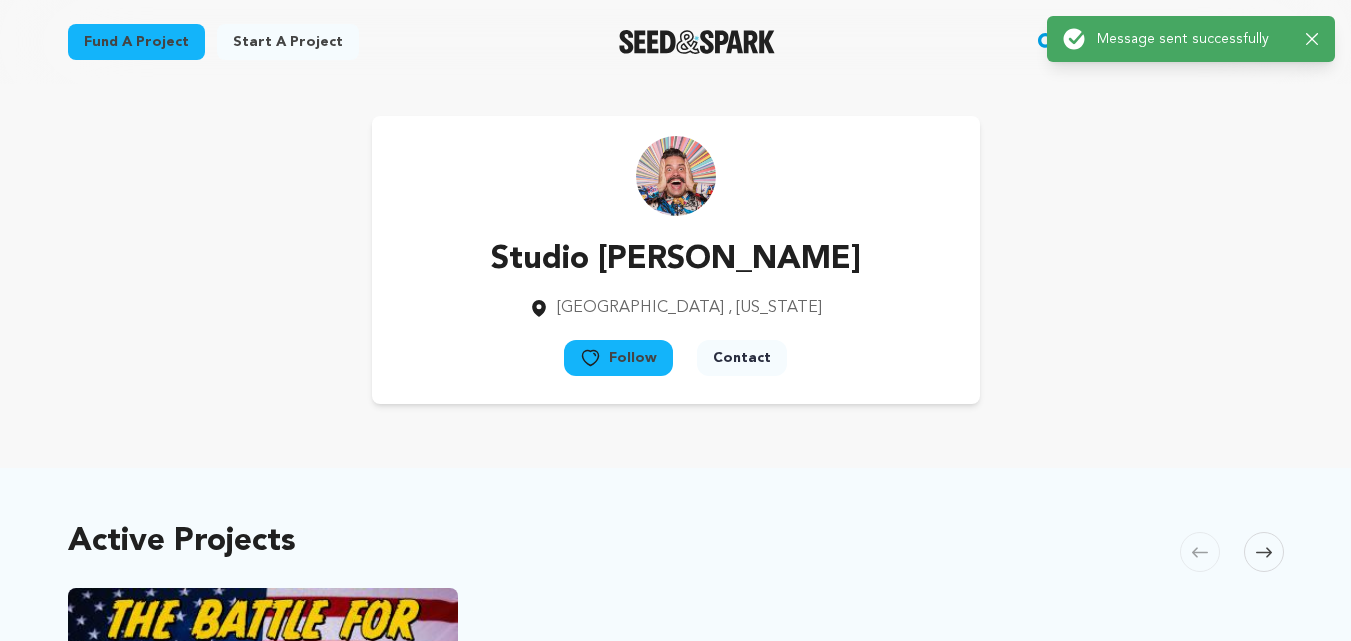click 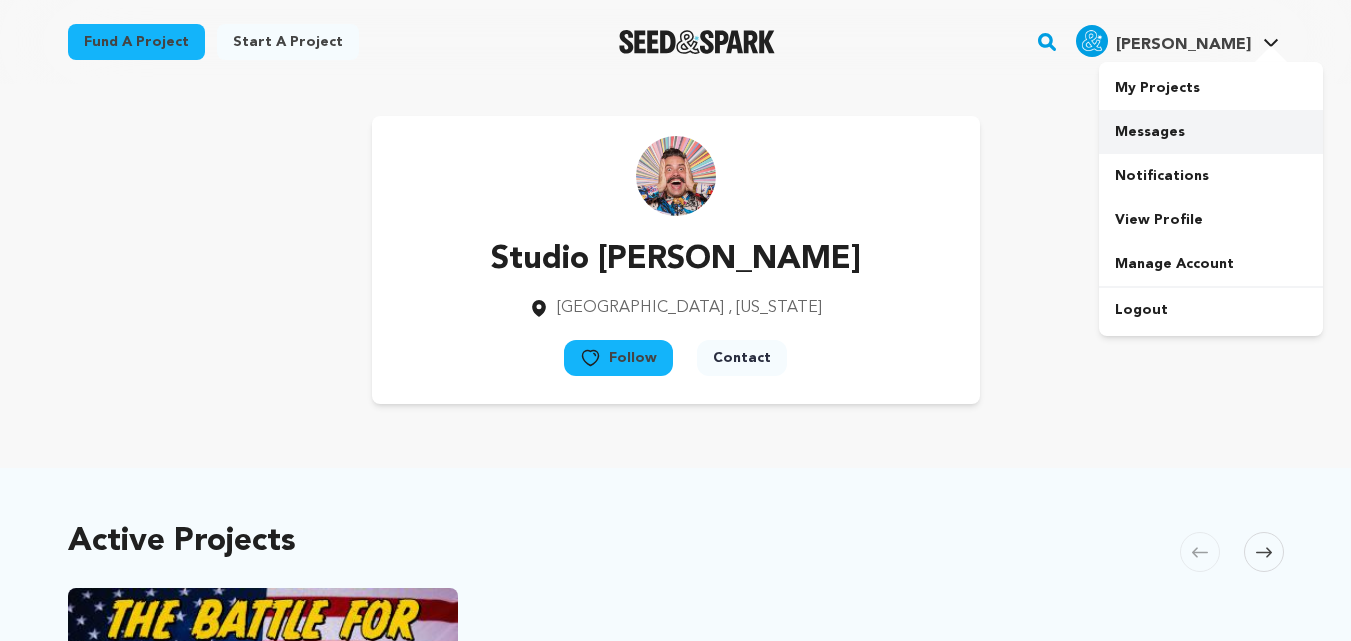 click on "Messages" at bounding box center [1211, 132] 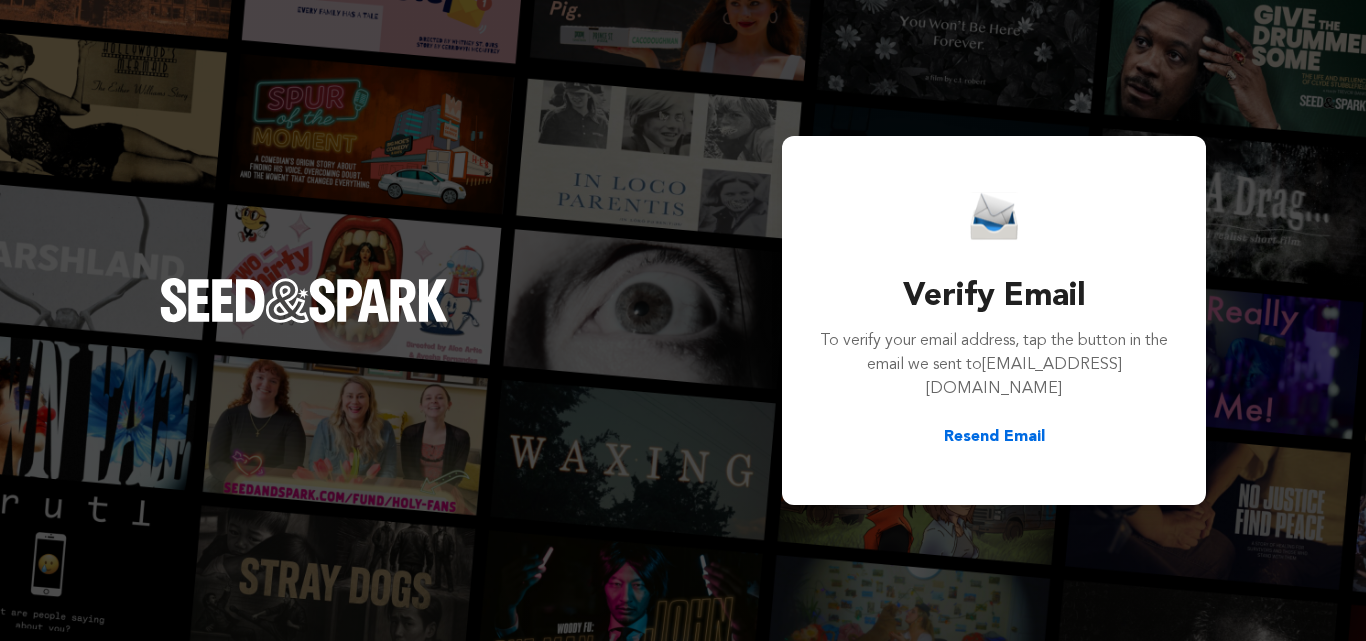 scroll, scrollTop: 0, scrollLeft: 0, axis: both 